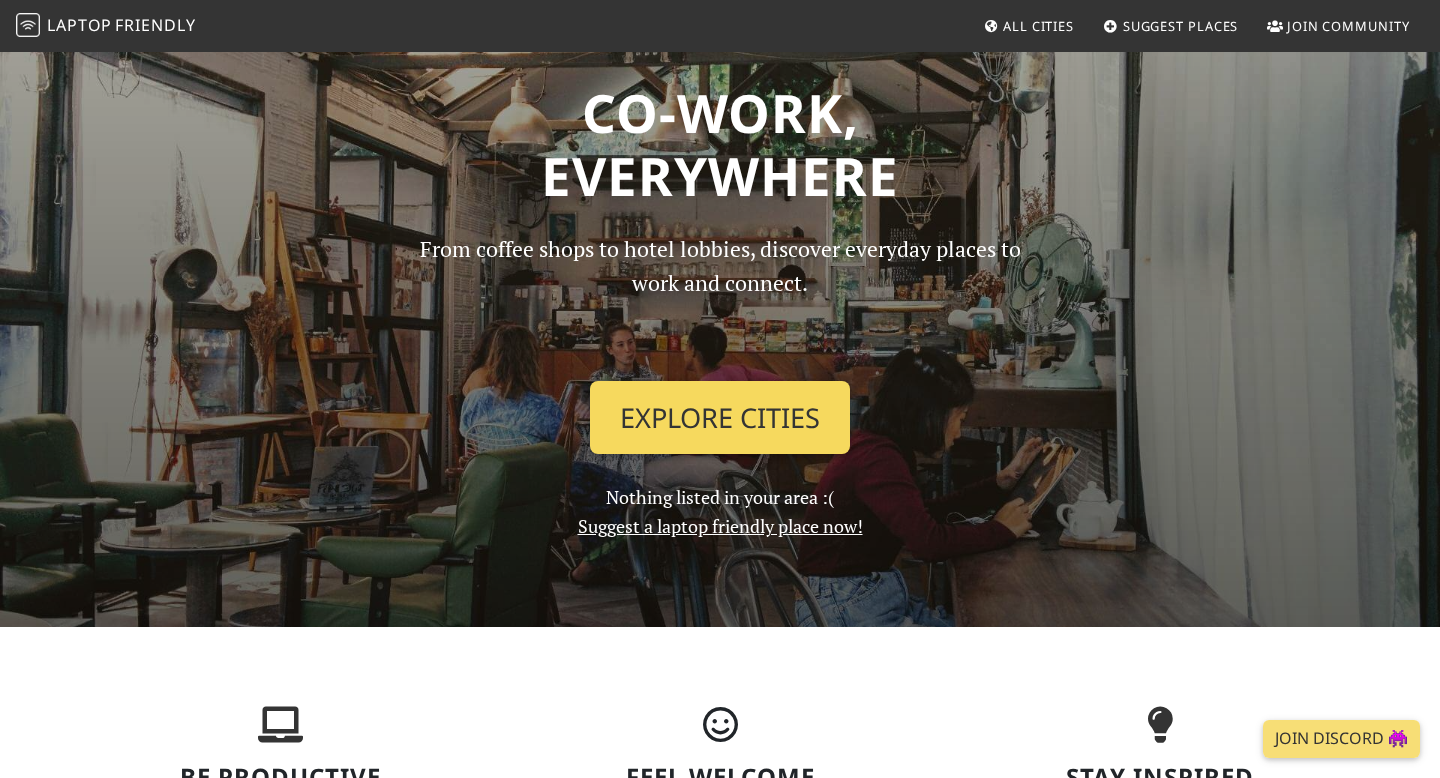 scroll, scrollTop: 63, scrollLeft: 0, axis: vertical 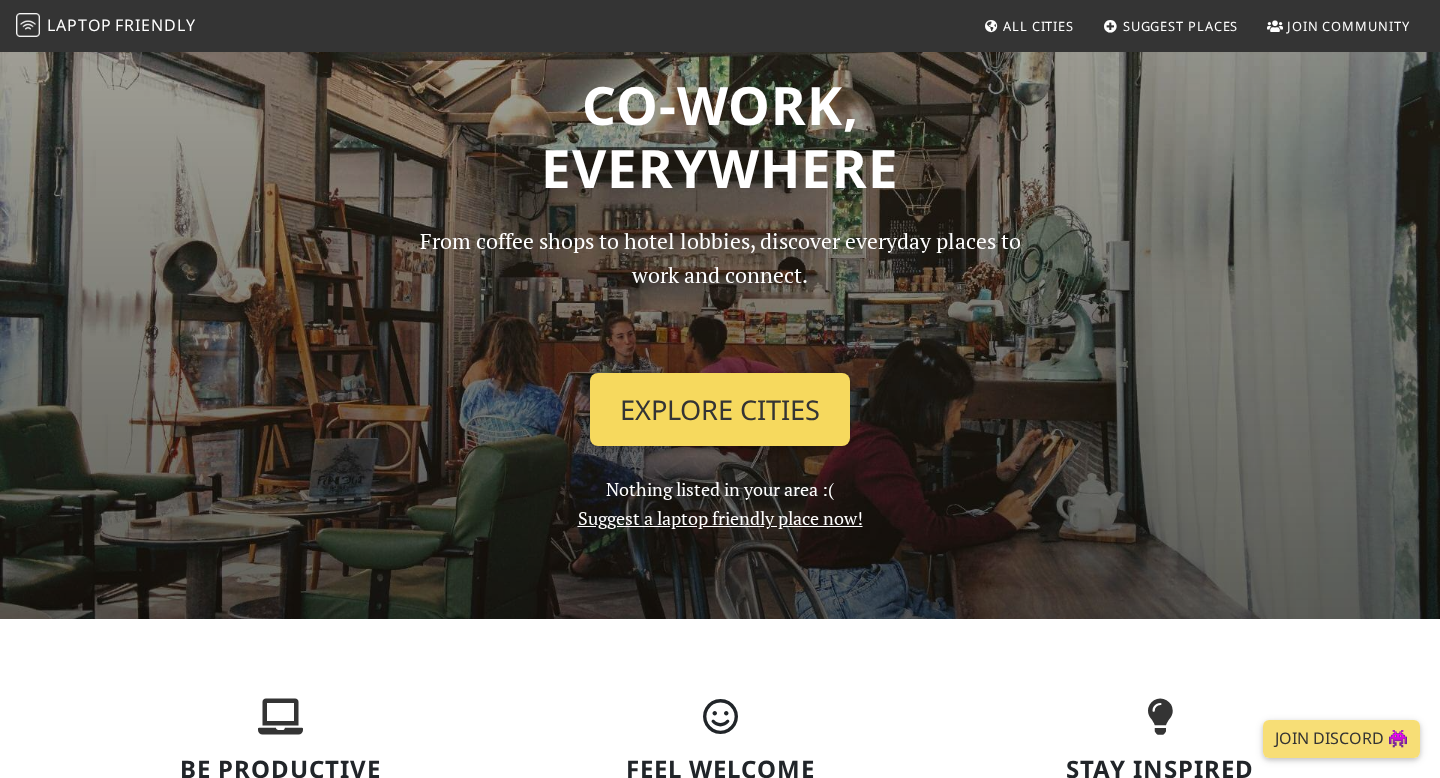 click on "Explore Cities" at bounding box center [720, 410] 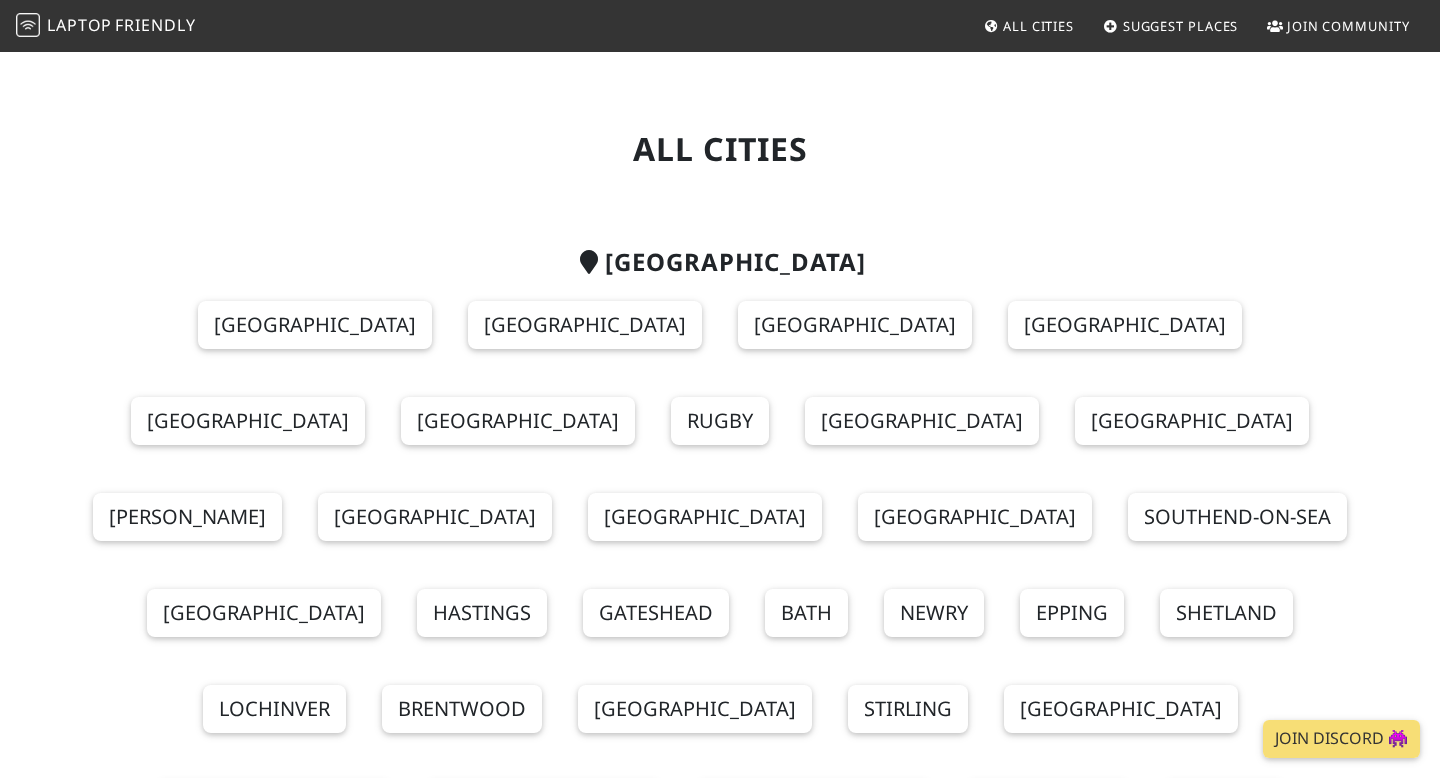 scroll, scrollTop: 0, scrollLeft: 0, axis: both 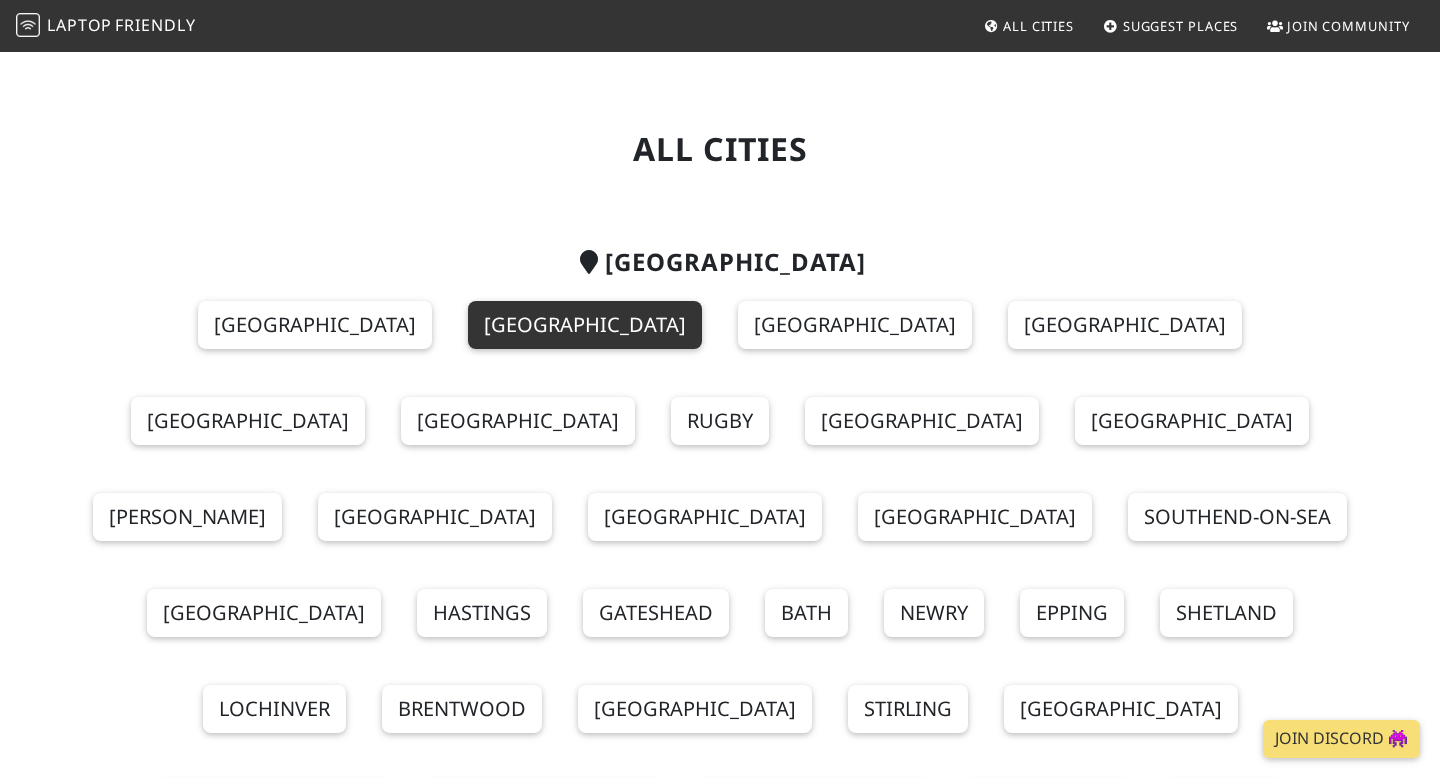 click on "London" at bounding box center (585, 325) 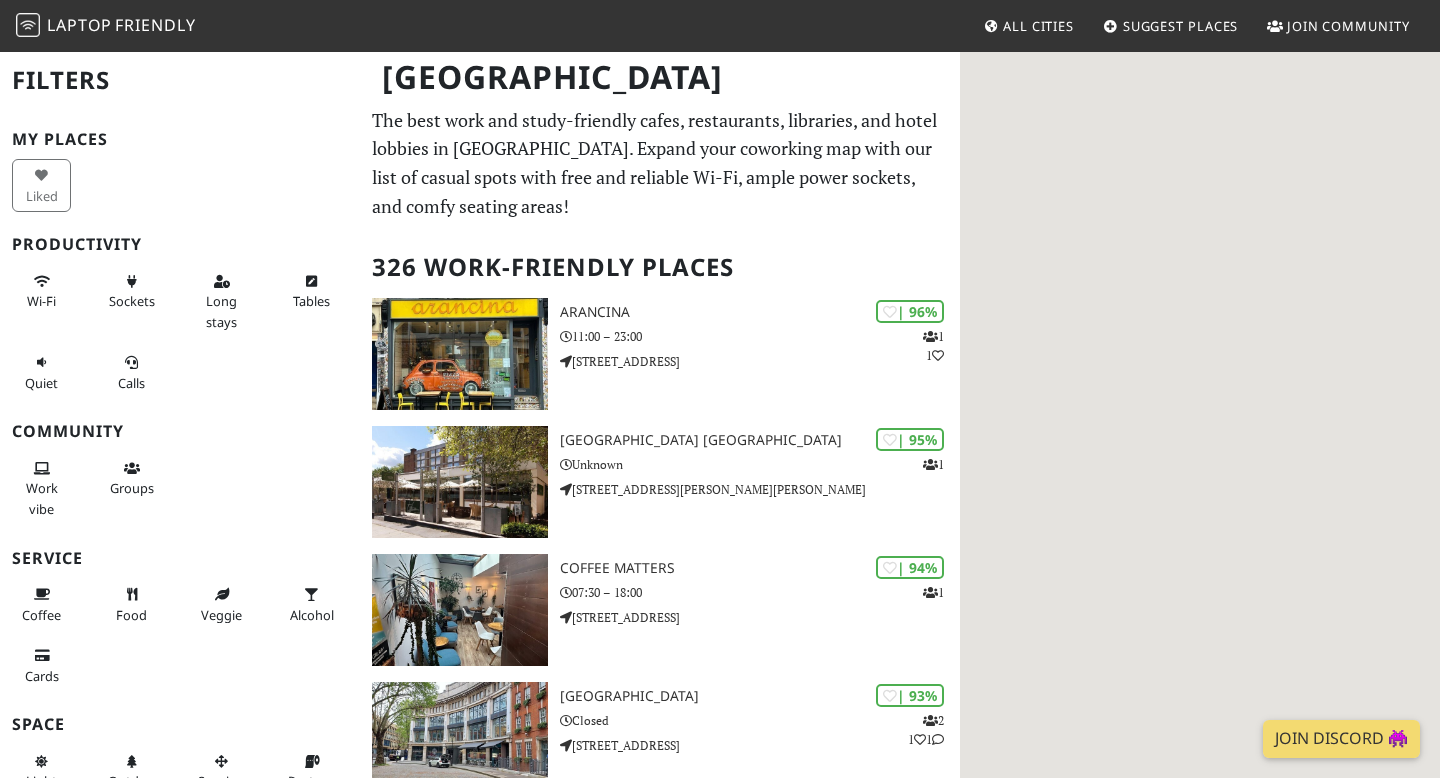 scroll, scrollTop: 0, scrollLeft: 0, axis: both 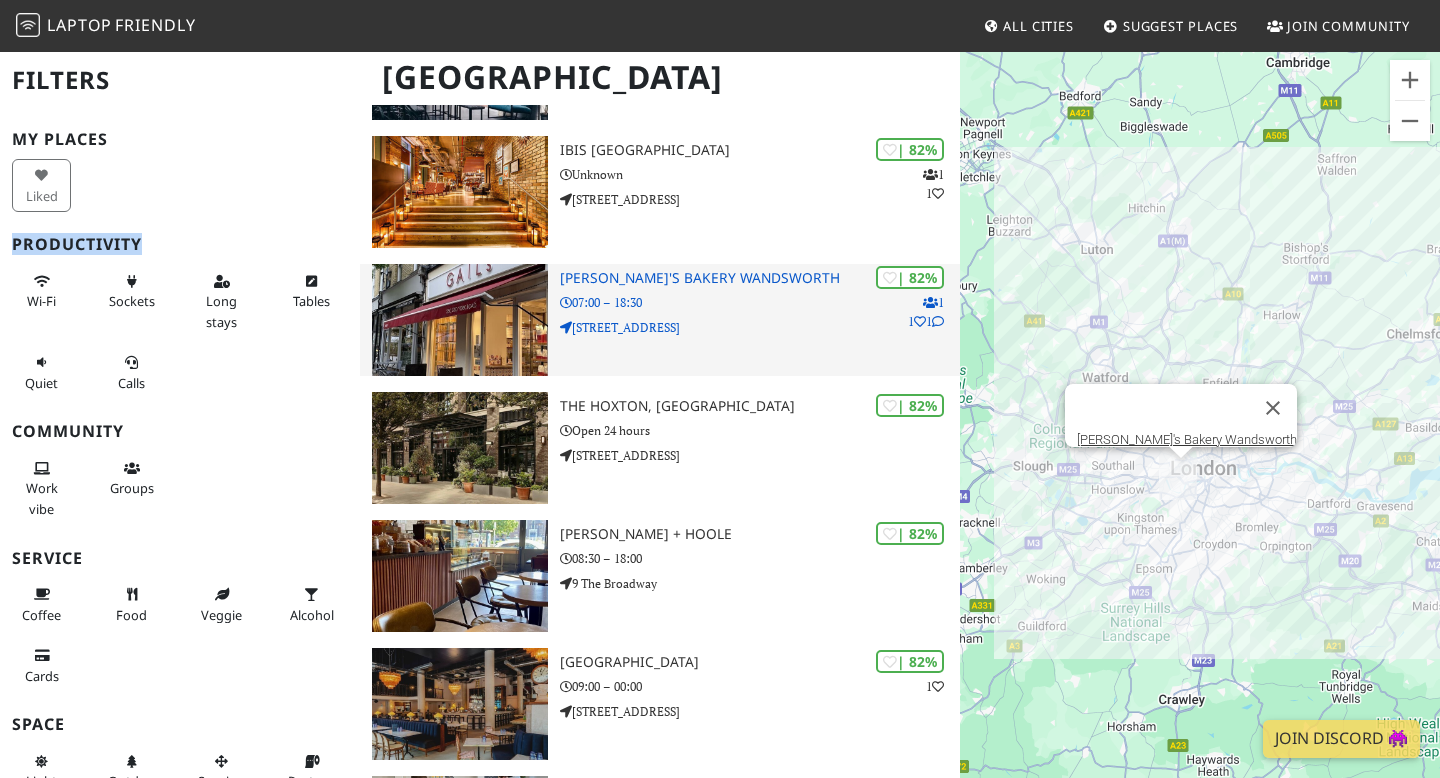 click on "07:00 – 18:30" at bounding box center (760, 302) 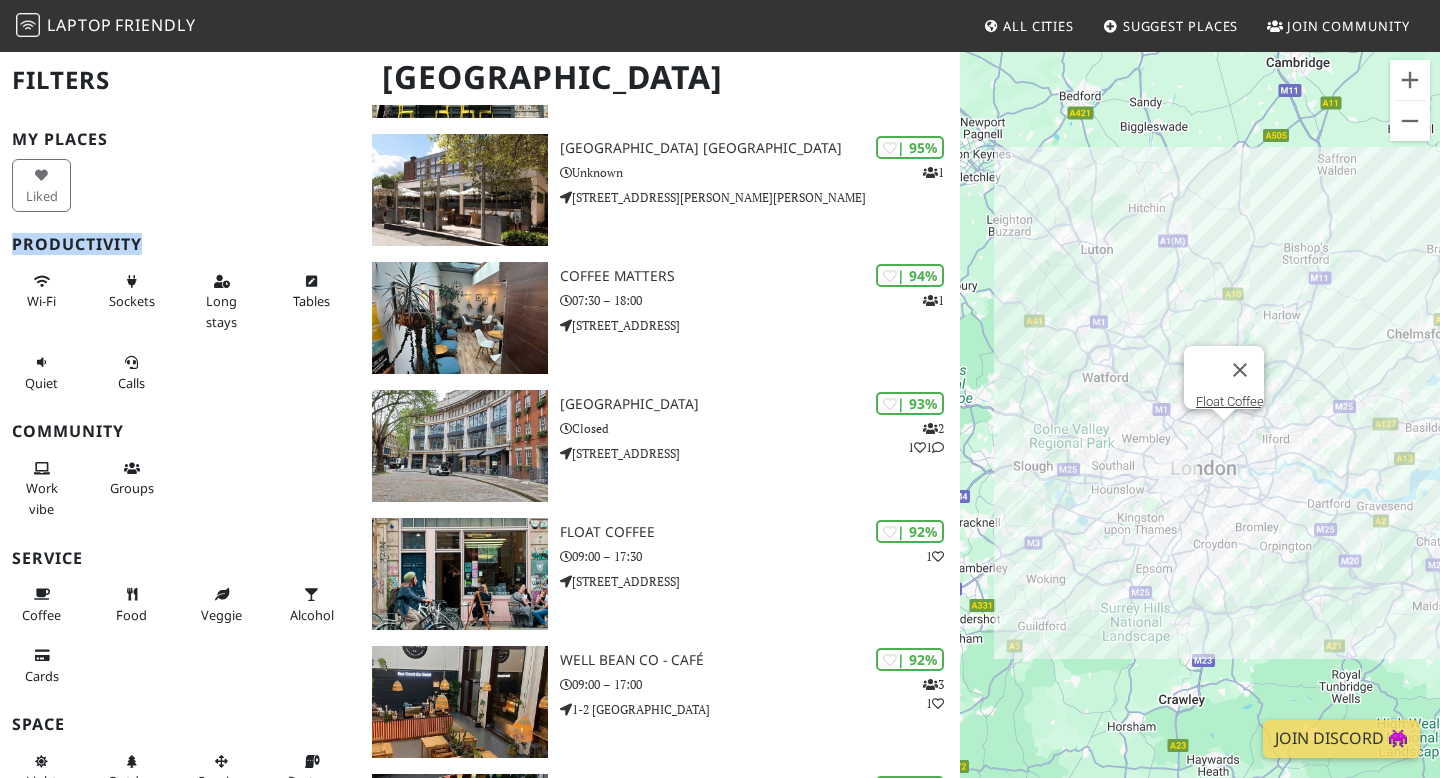 scroll, scrollTop: 0, scrollLeft: 0, axis: both 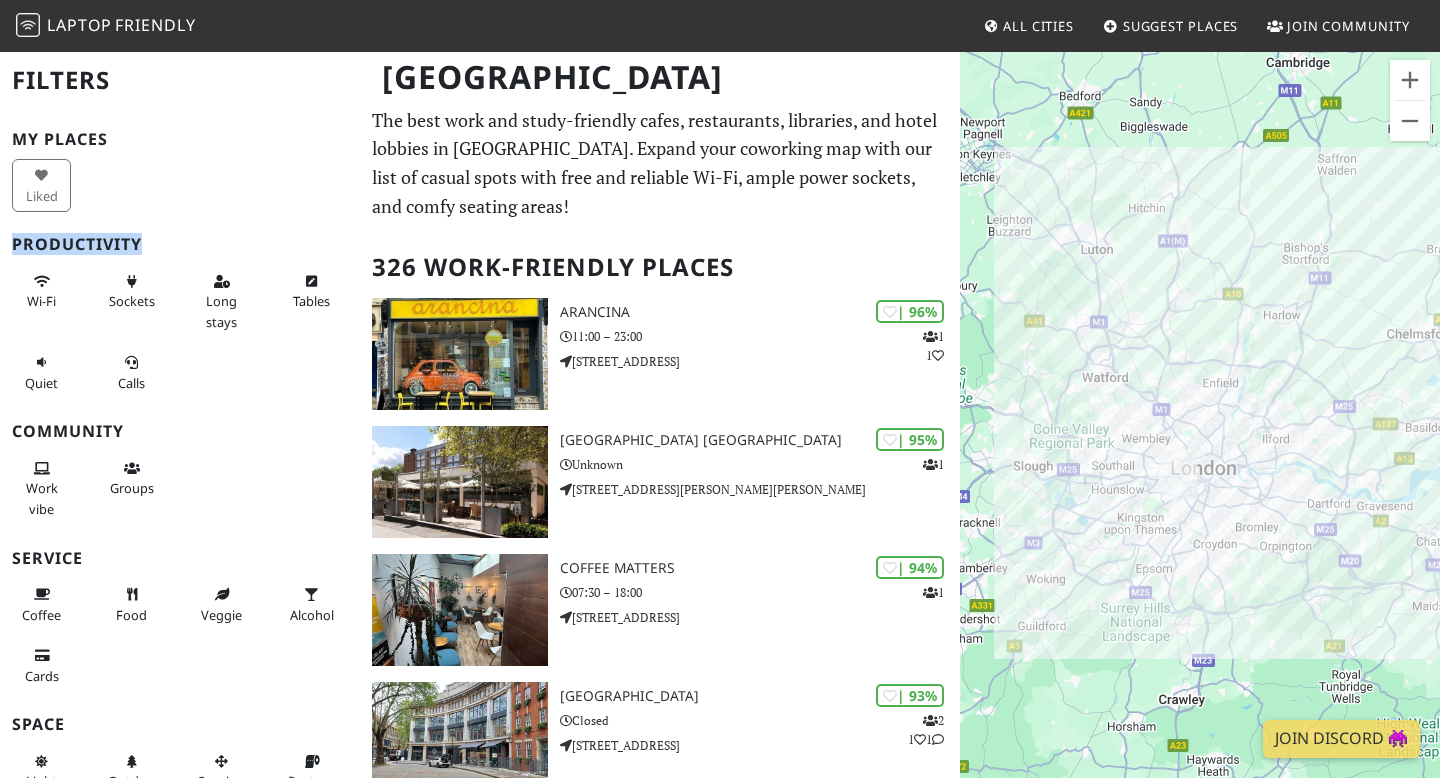 click on "Suggest Places" at bounding box center [1181, 26] 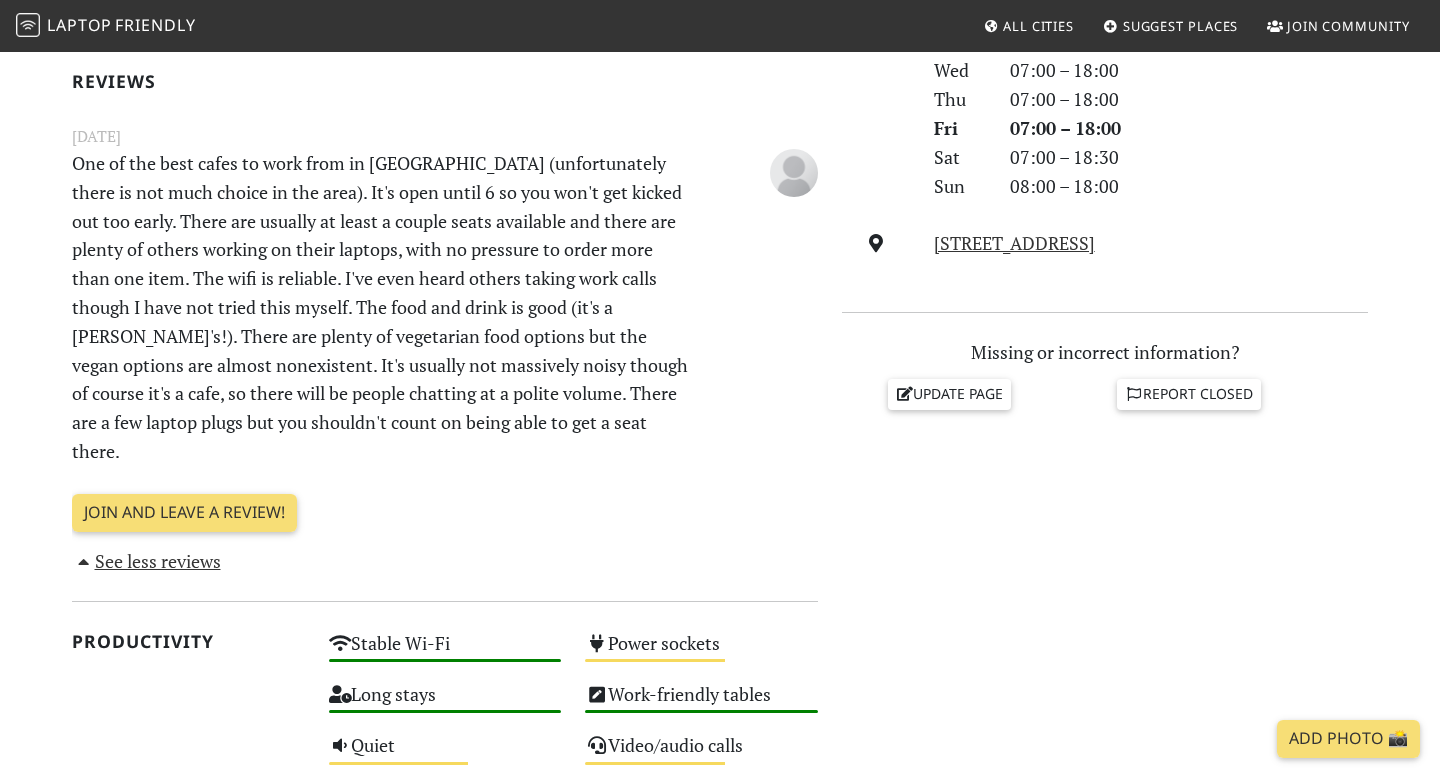 scroll, scrollTop: 642, scrollLeft: 0, axis: vertical 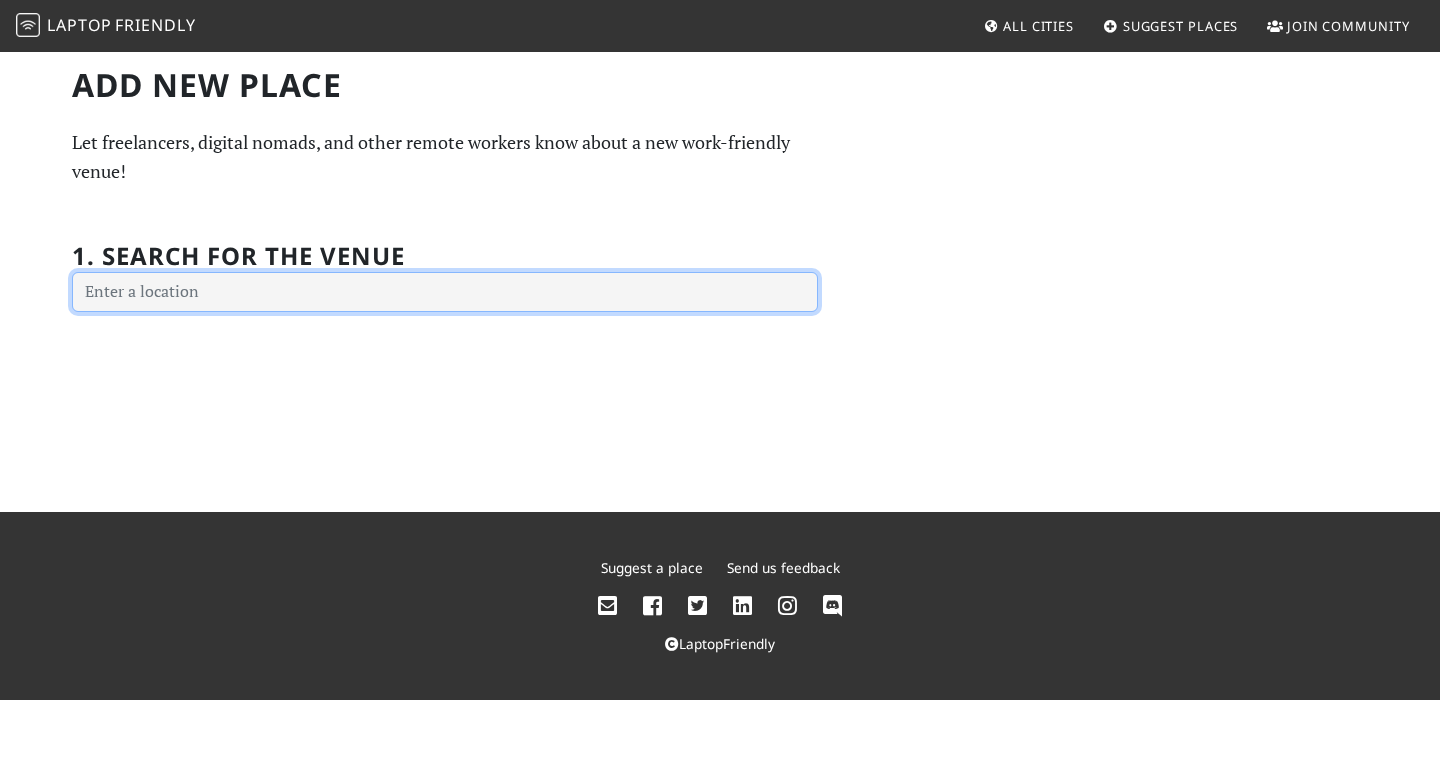 click at bounding box center [445, 292] 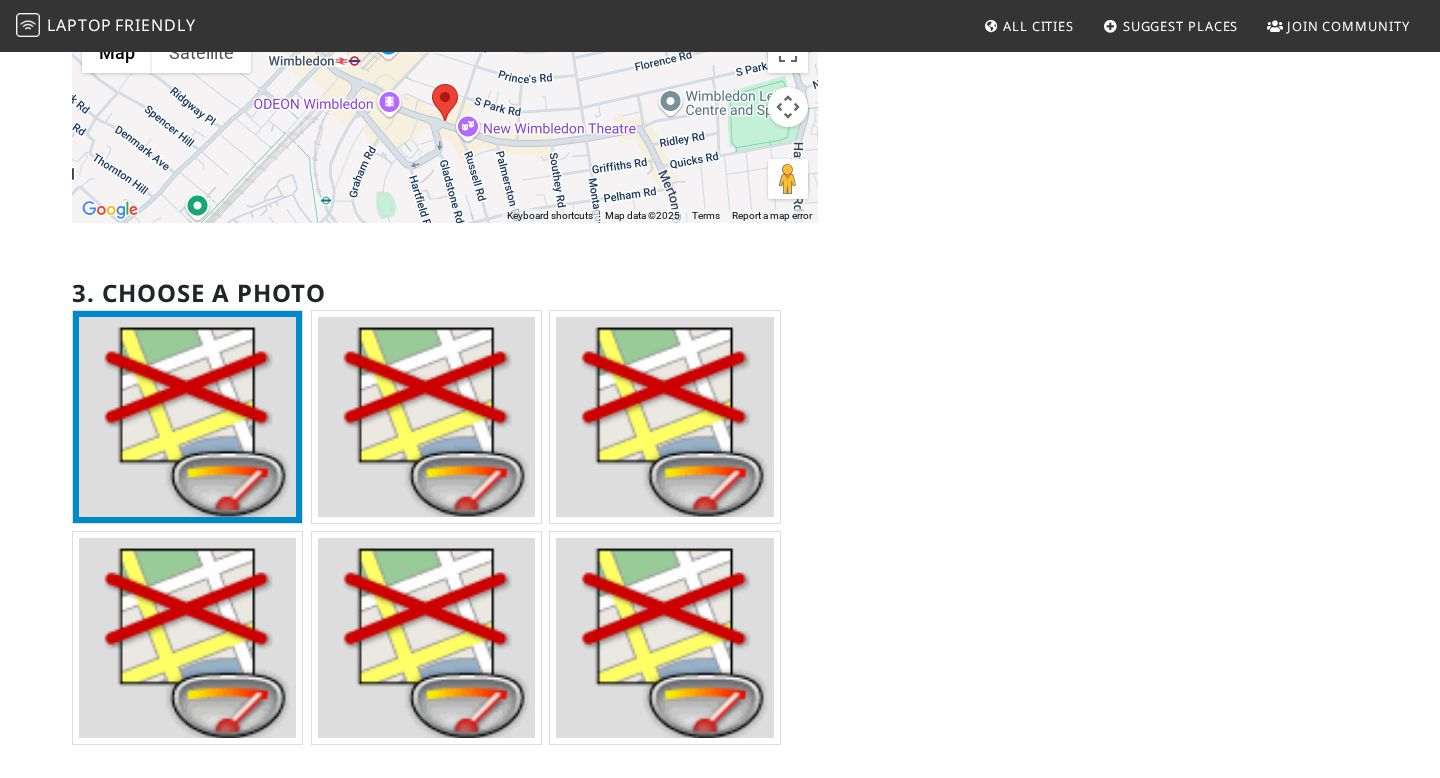 scroll, scrollTop: 386, scrollLeft: 0, axis: vertical 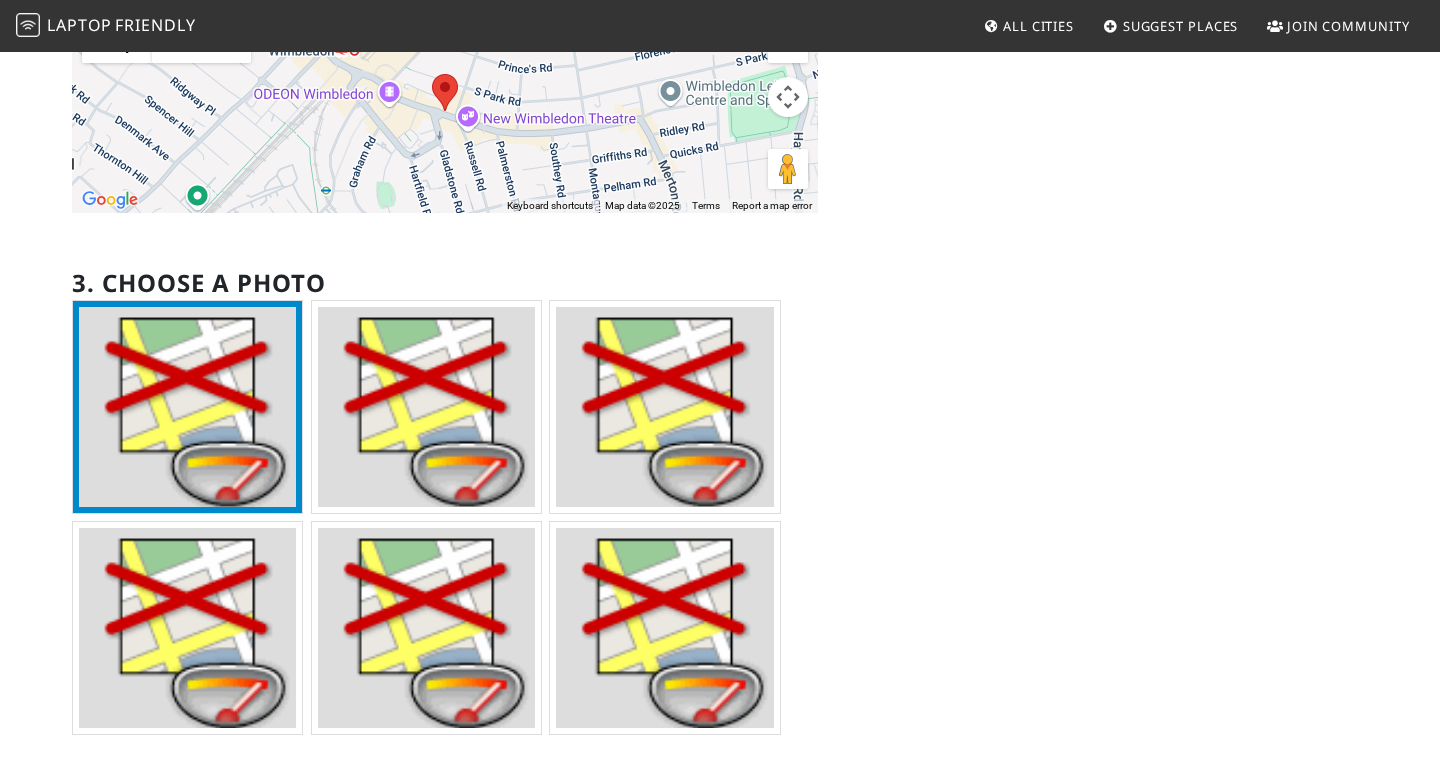 type on "Café Mori, [GEOGRAPHIC_DATA], [GEOGRAPHIC_DATA]" 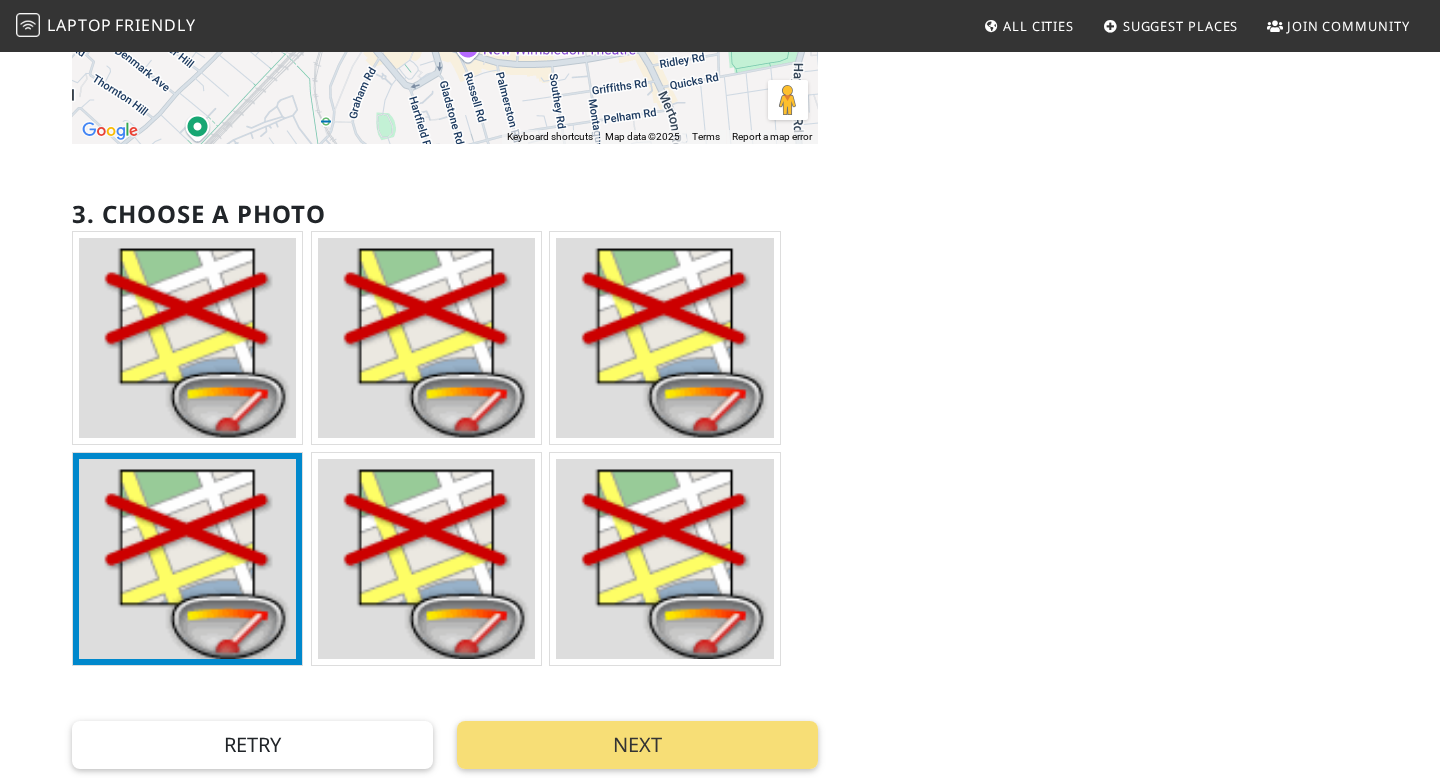 scroll, scrollTop: 716, scrollLeft: 0, axis: vertical 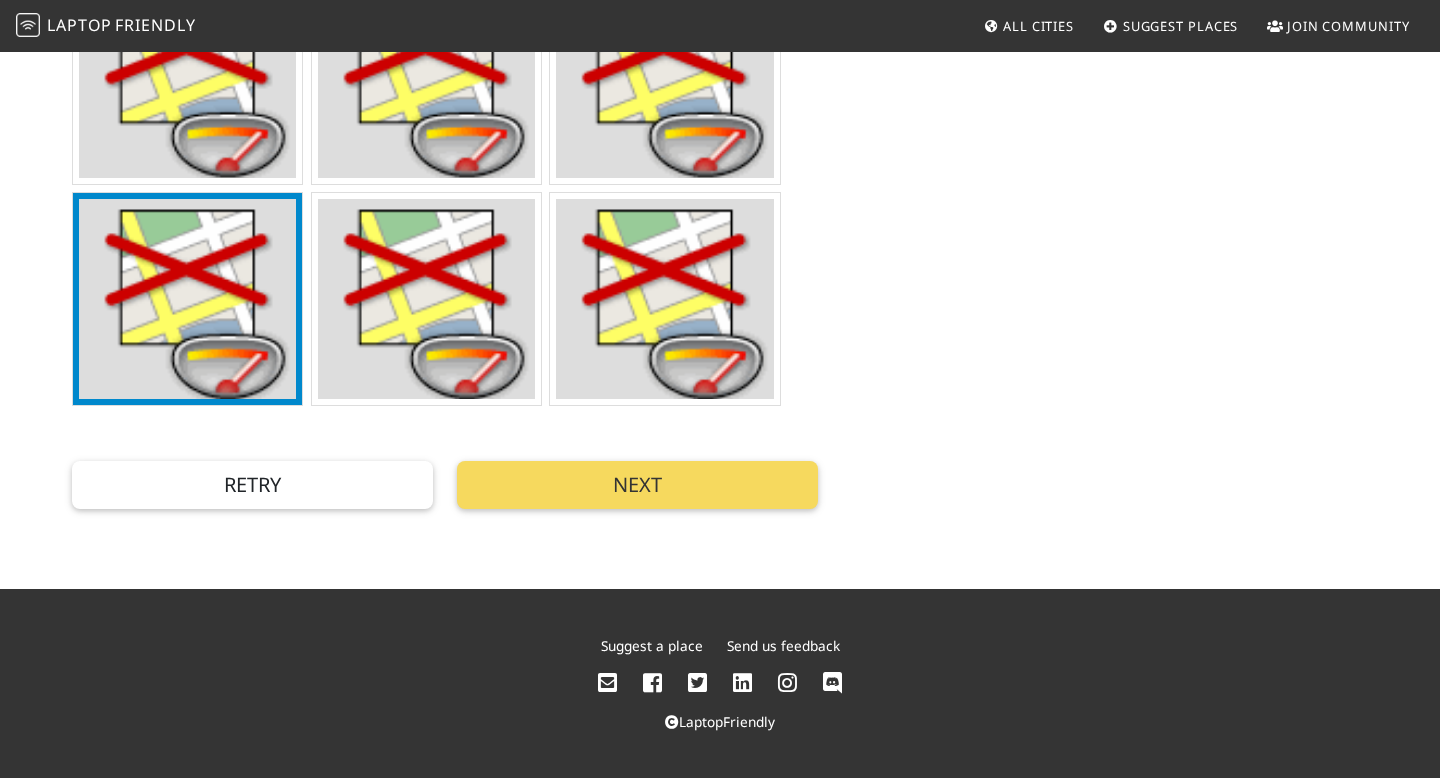 click on "Next" at bounding box center [637, 485] 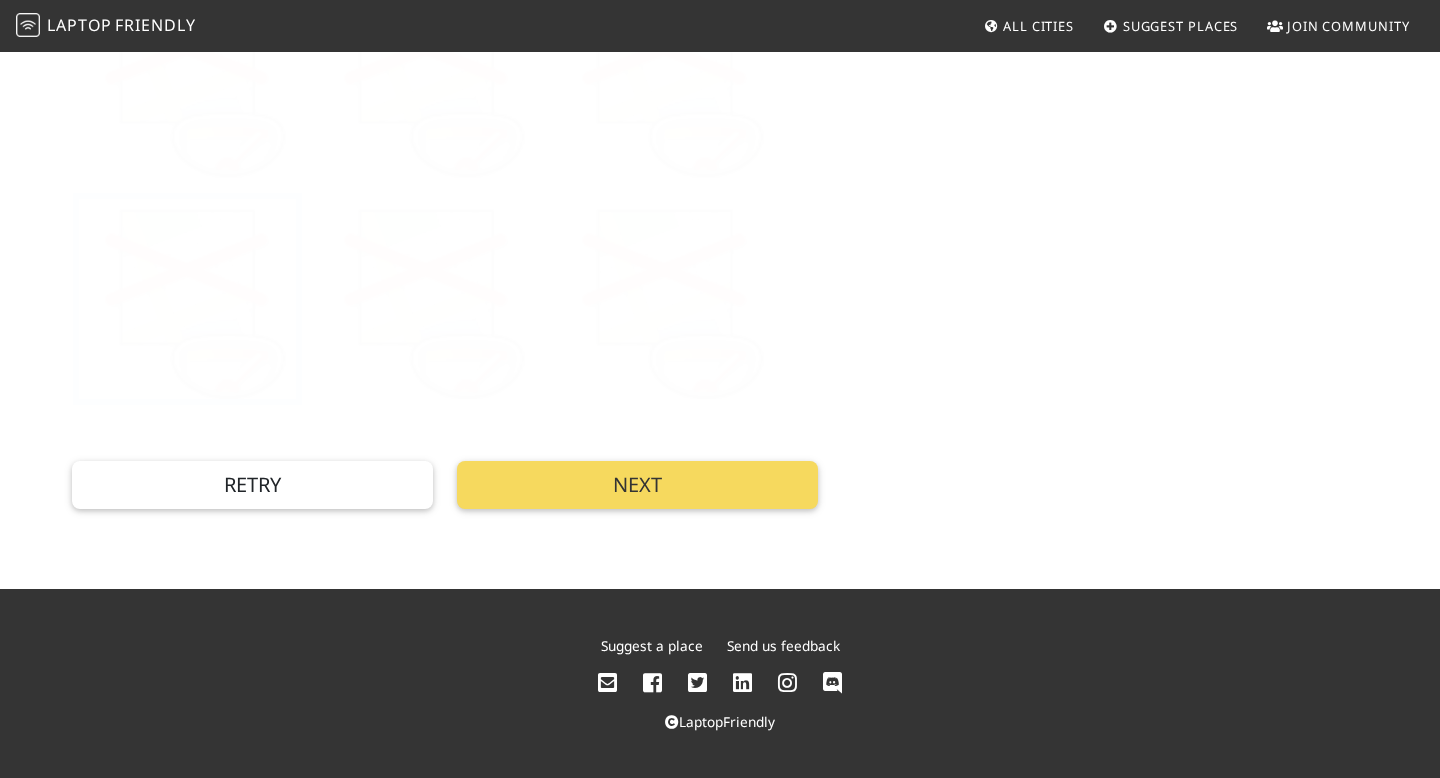 scroll, scrollTop: 25, scrollLeft: 0, axis: vertical 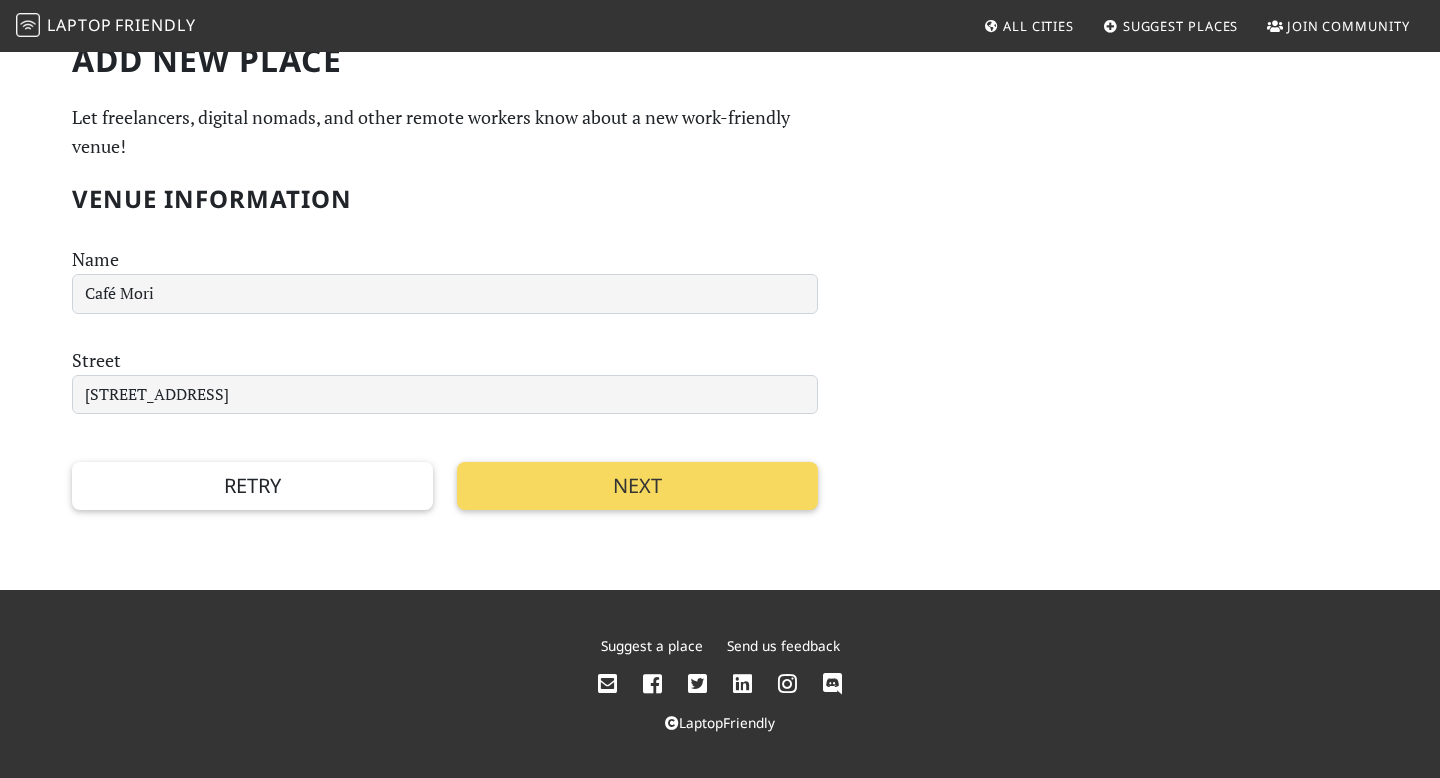 click on "Next" at bounding box center (637, 486) 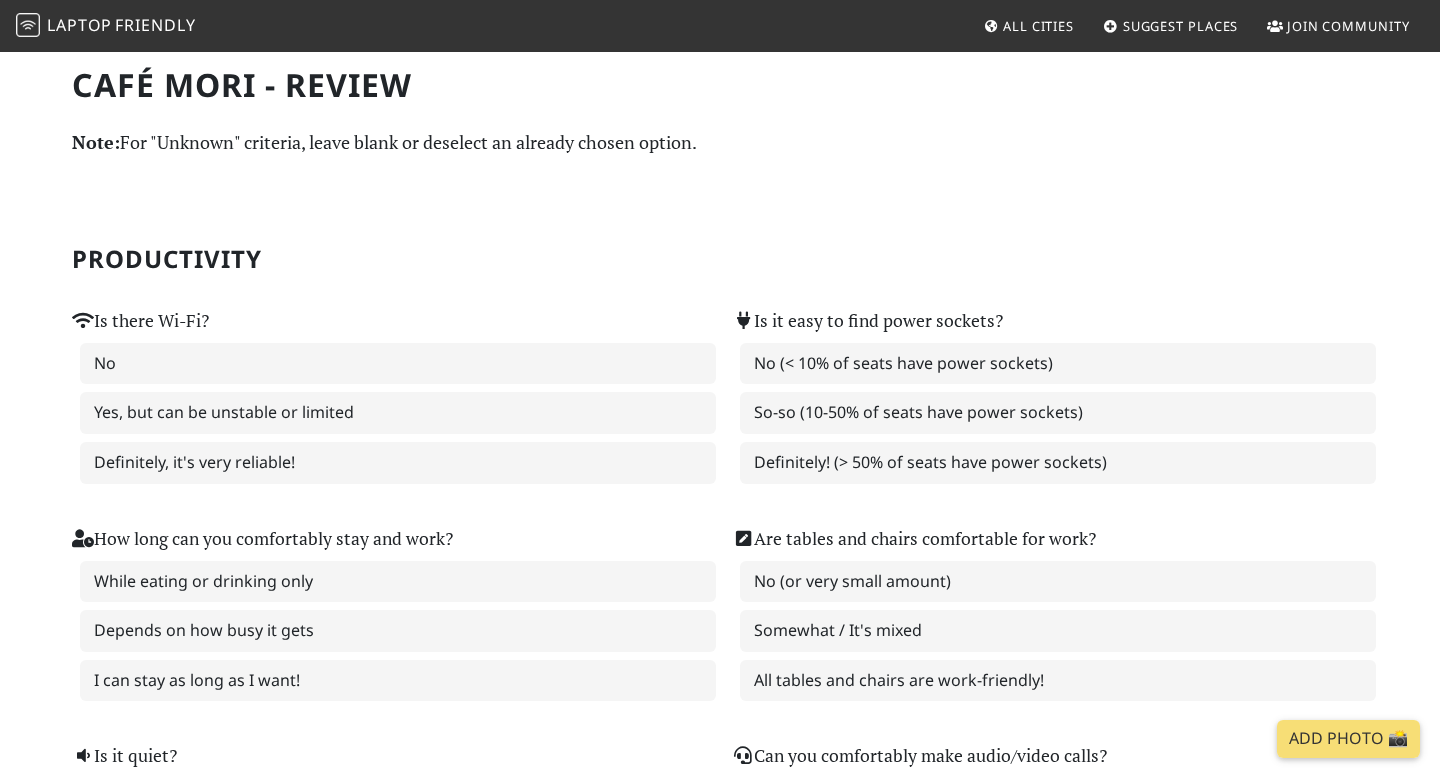 scroll, scrollTop: 0, scrollLeft: 0, axis: both 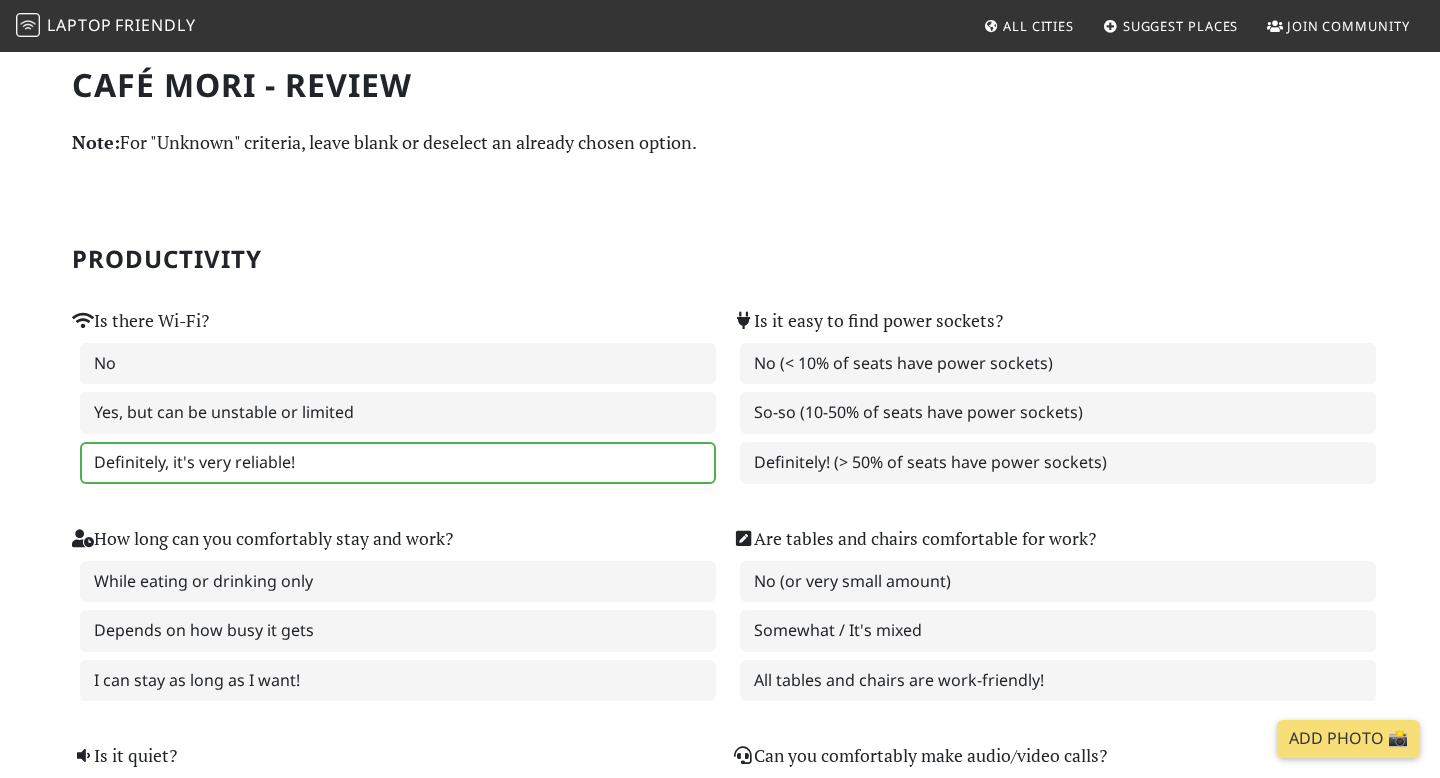 click on "Definitely, it's very reliable!" at bounding box center (398, 463) 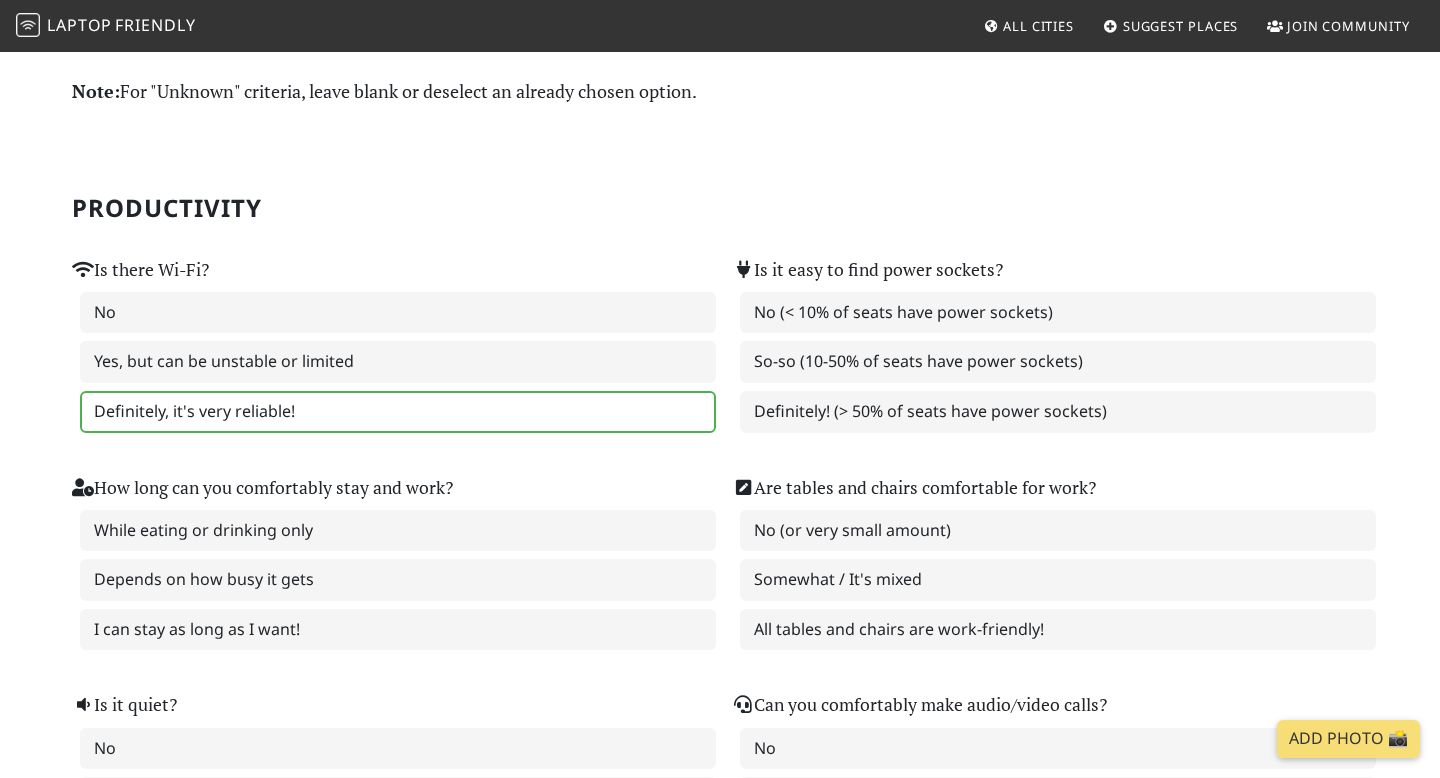 scroll, scrollTop: 56, scrollLeft: 0, axis: vertical 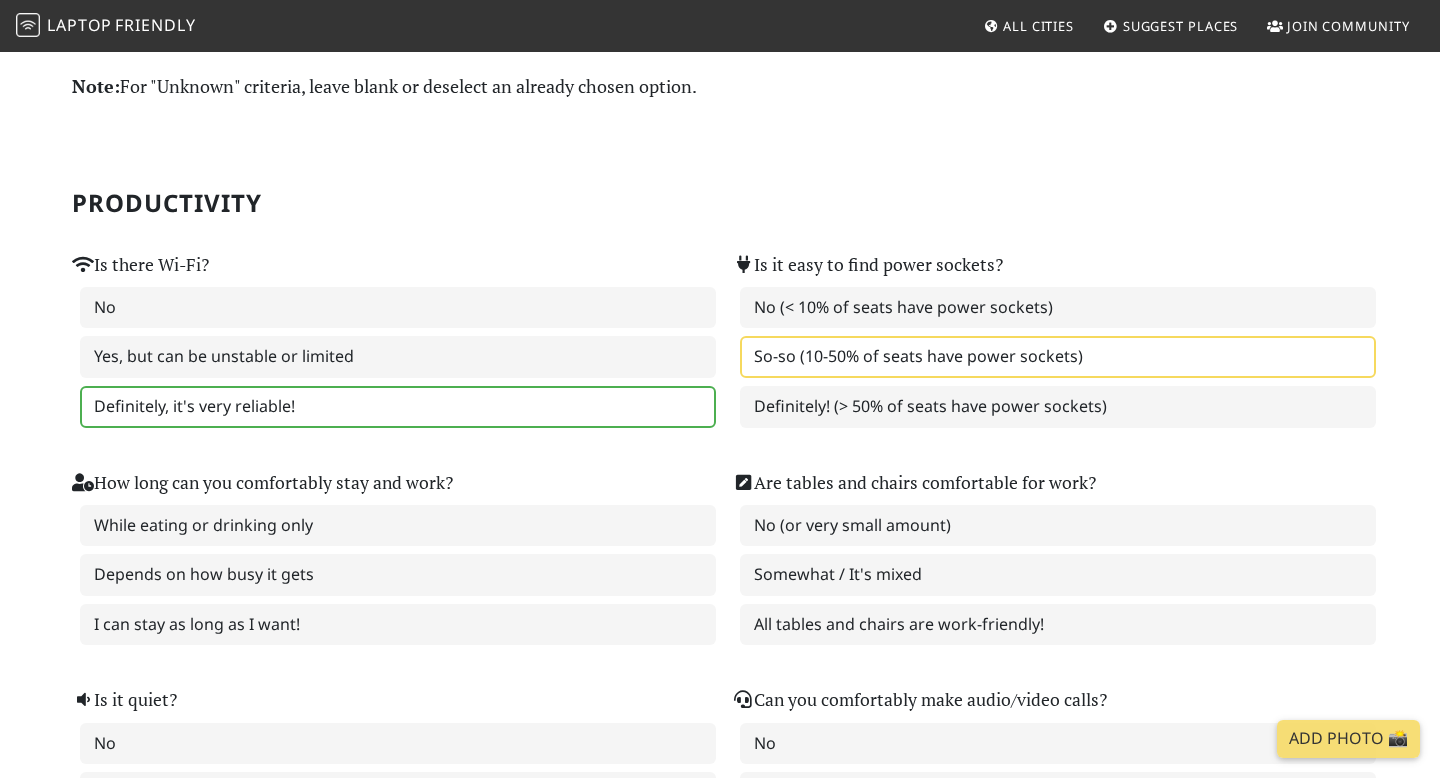 click on "So-so (10-50% of seats have power sockets)" at bounding box center (1058, 357) 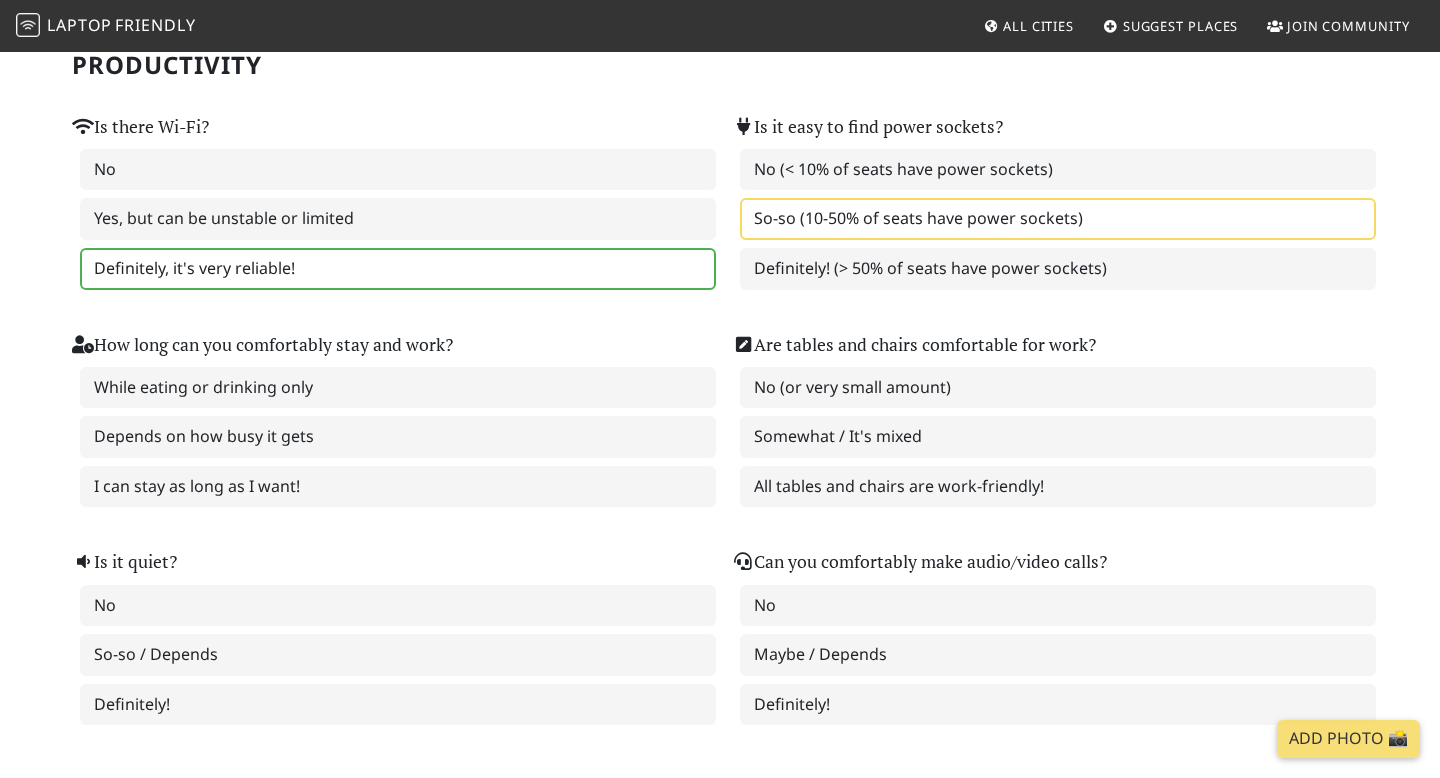 scroll, scrollTop: 236, scrollLeft: 0, axis: vertical 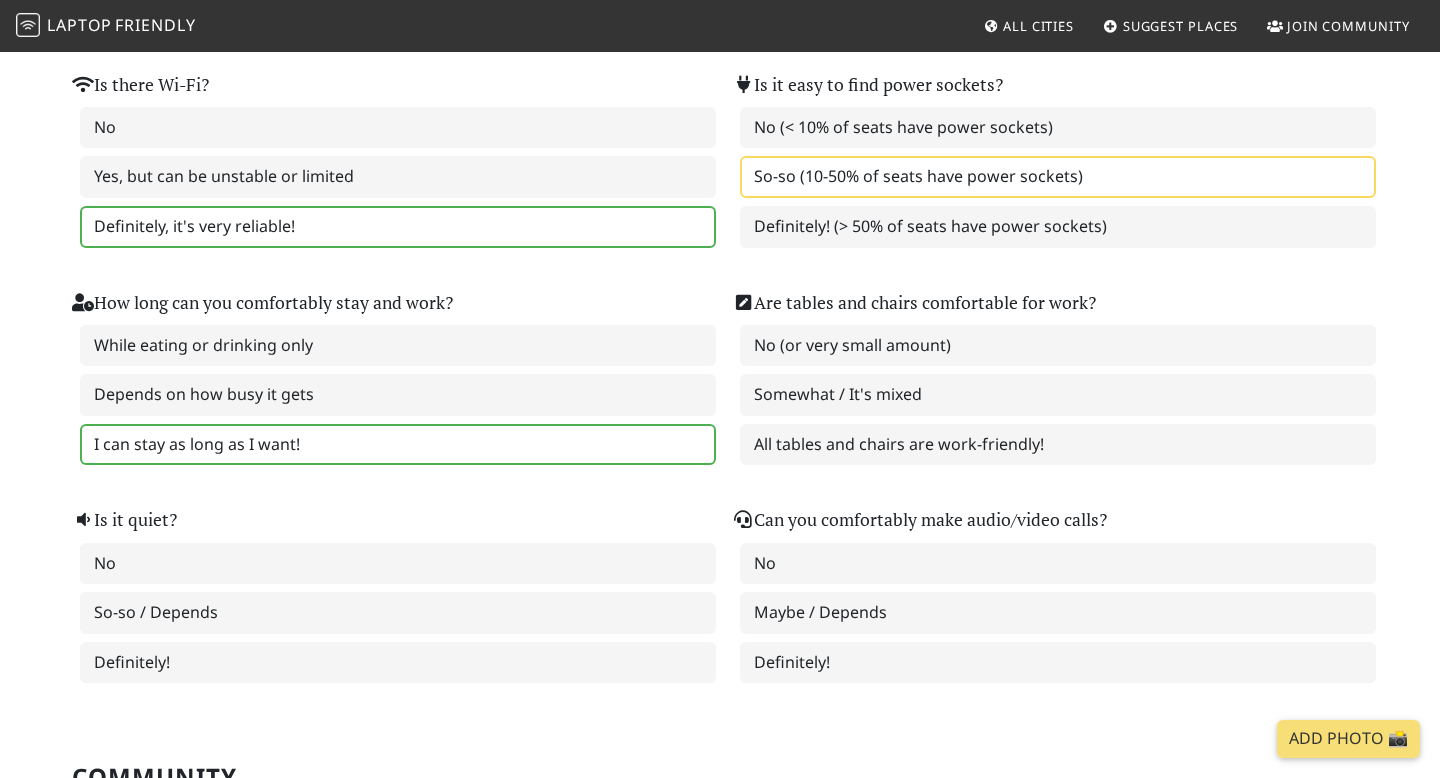 click on "I can stay as long as I want!" at bounding box center (398, 445) 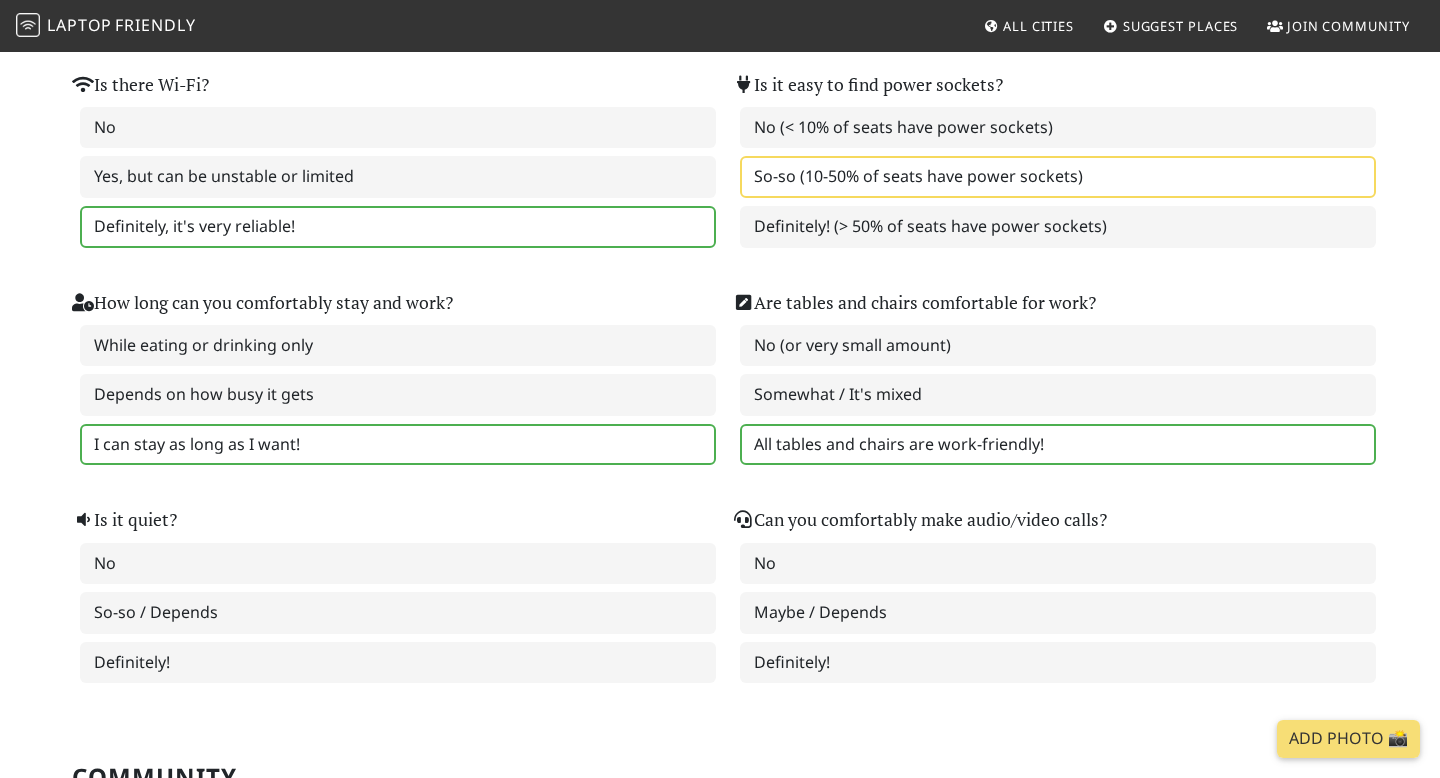 click on "All tables and chairs are work-friendly!" at bounding box center [1058, 445] 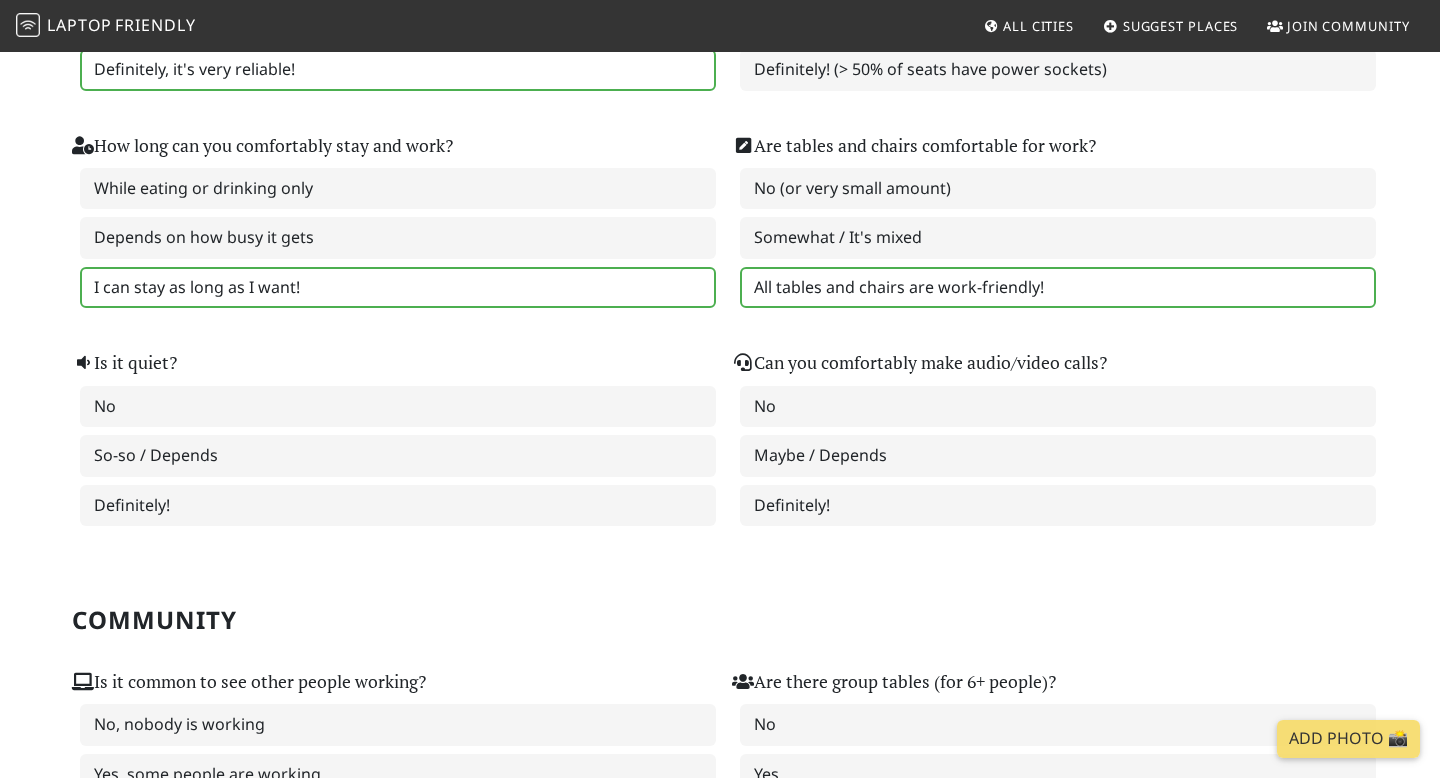 scroll, scrollTop: 400, scrollLeft: 0, axis: vertical 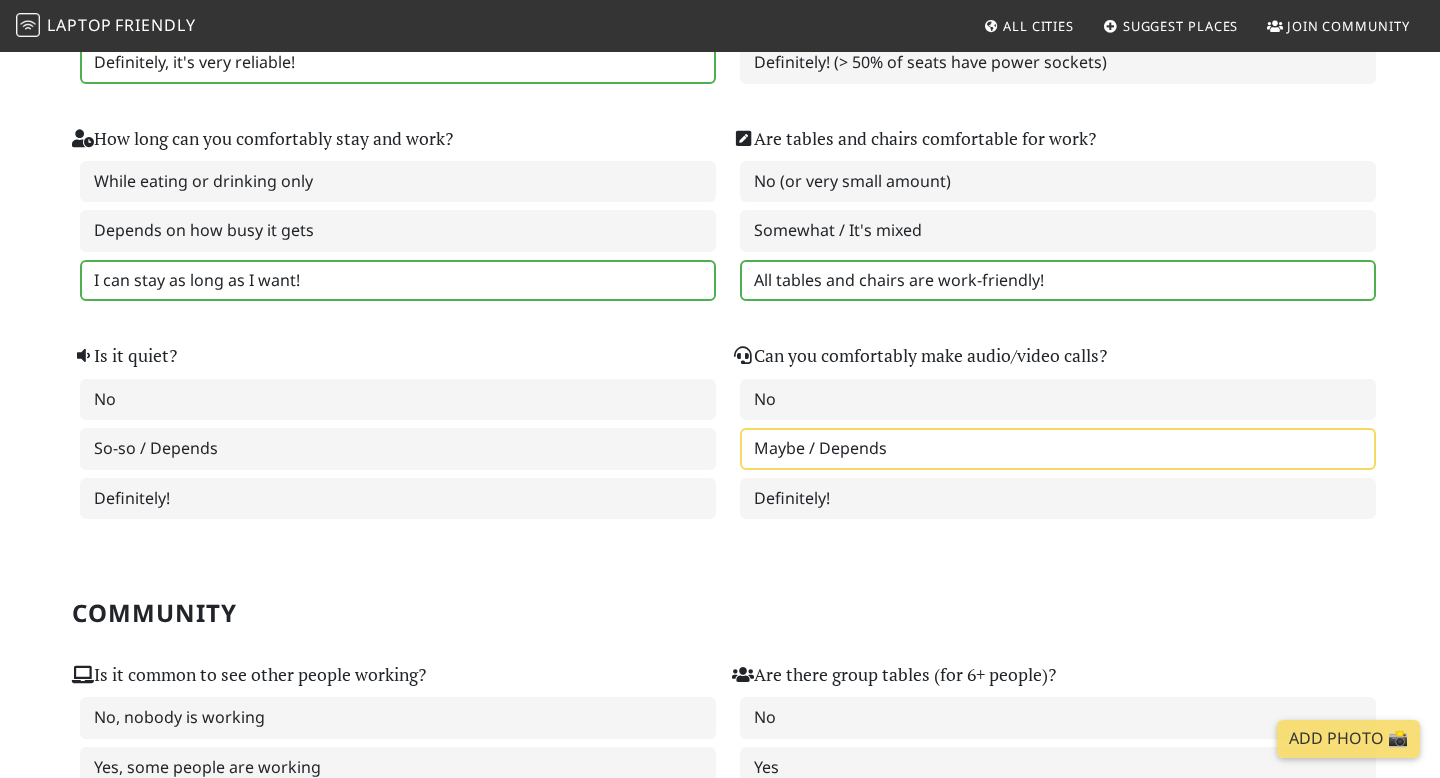 click on "Maybe / Depends" at bounding box center [1058, 449] 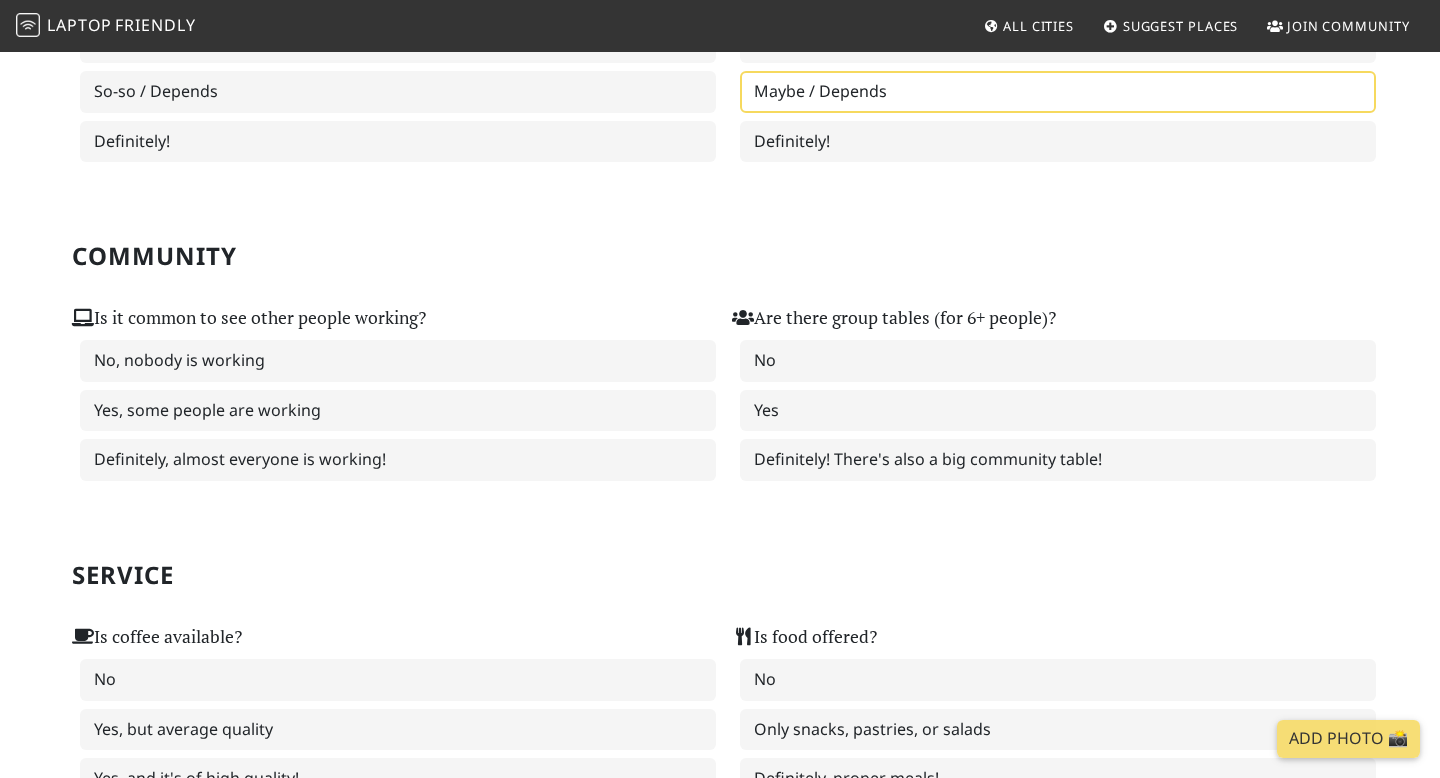 scroll, scrollTop: 761, scrollLeft: 0, axis: vertical 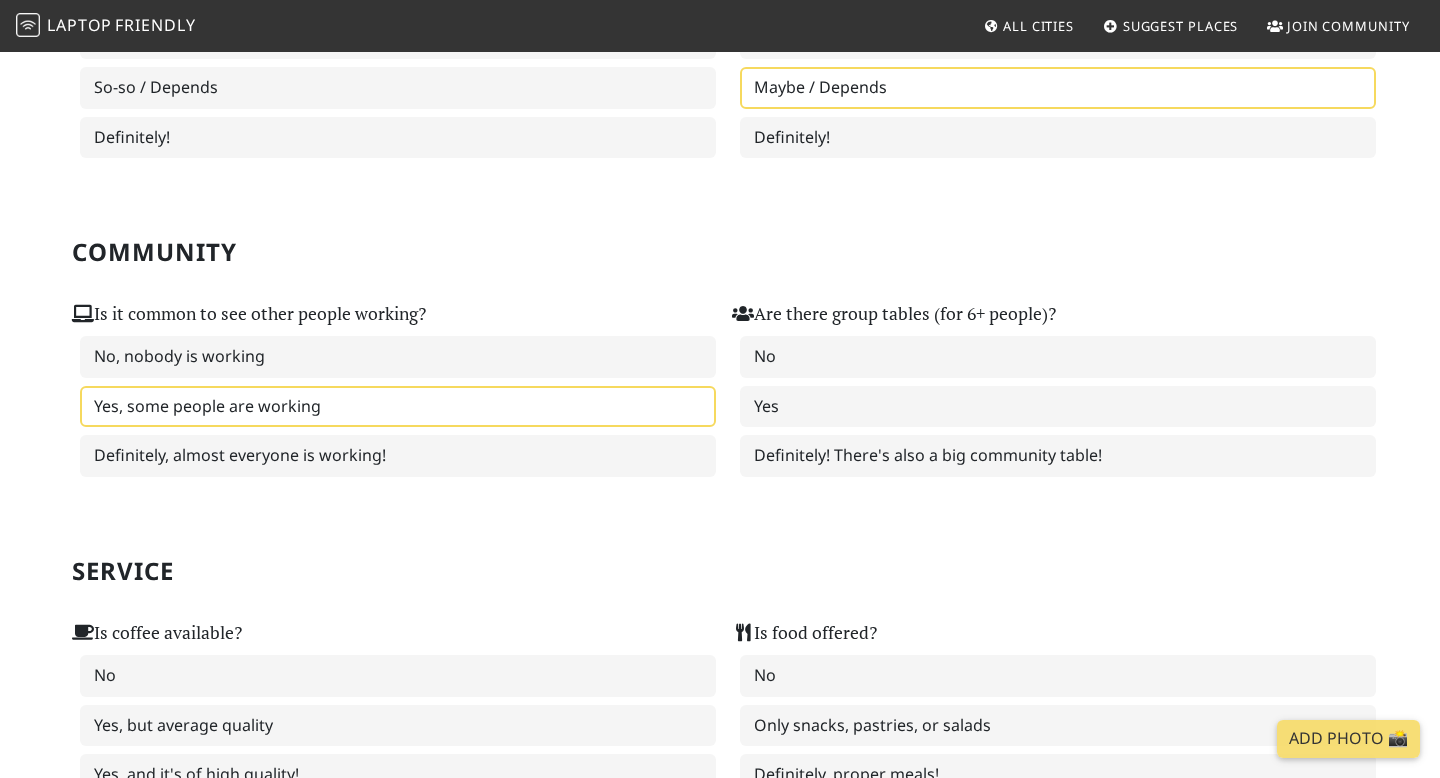 click on "Yes, some people are working" at bounding box center [398, 407] 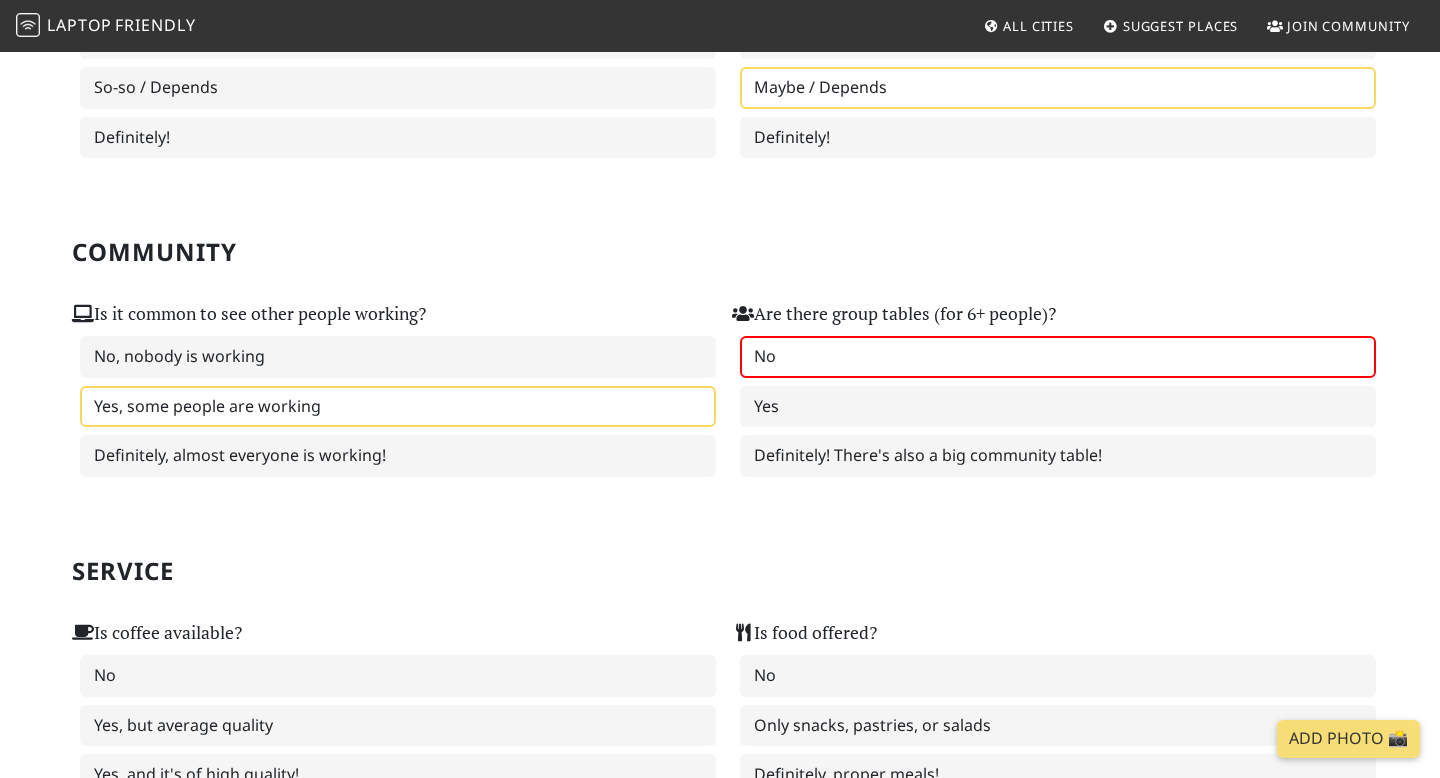 click on "No" at bounding box center (1058, 357) 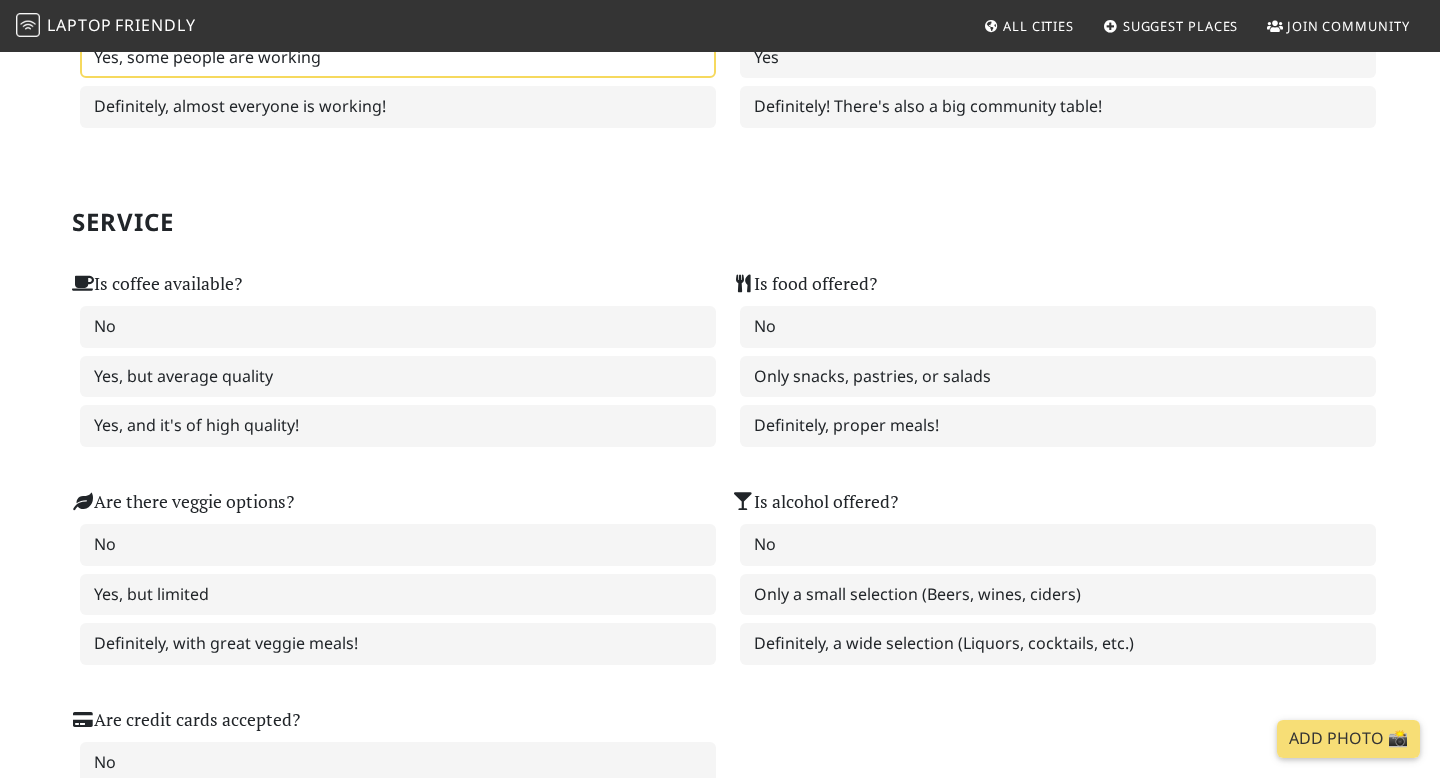 scroll, scrollTop: 1129, scrollLeft: 0, axis: vertical 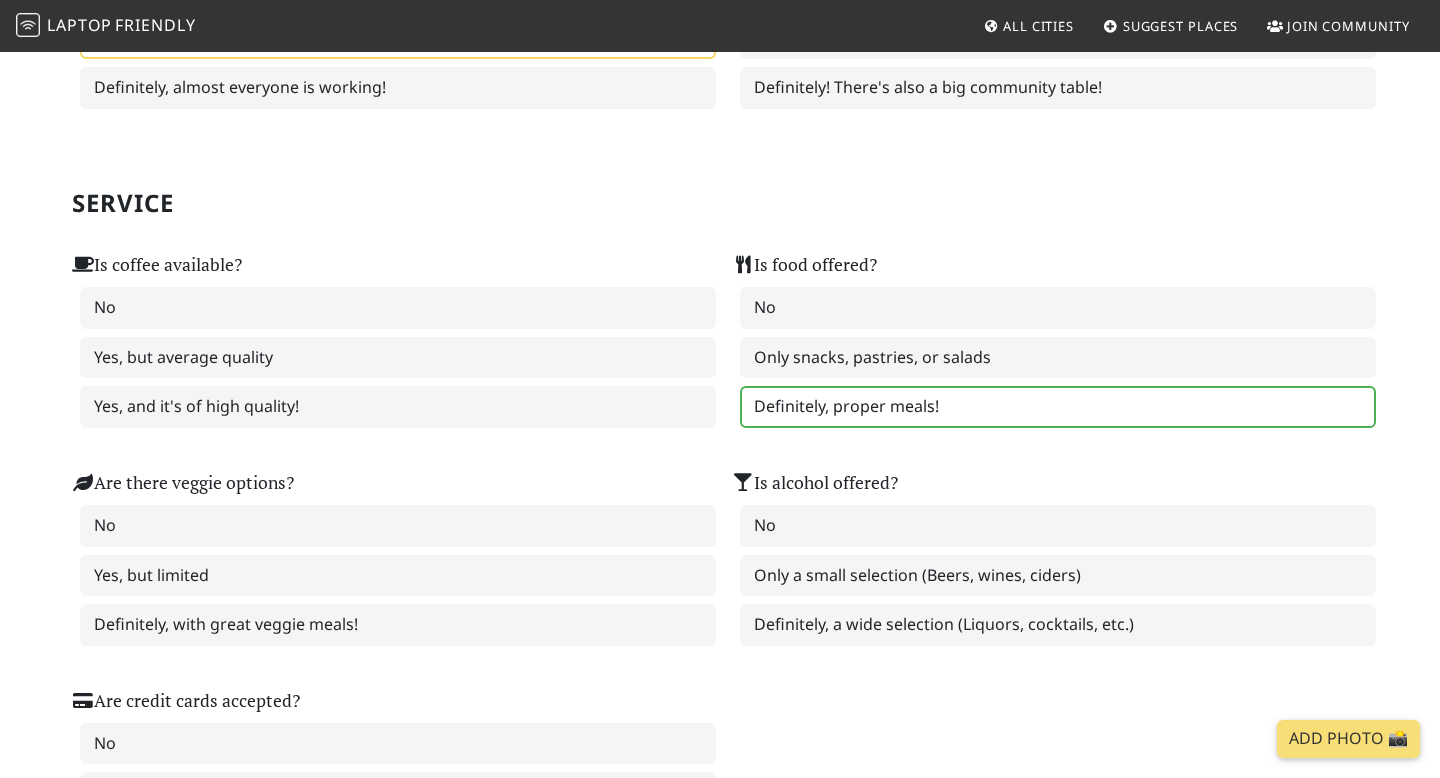 click on "Definitely, proper meals!" at bounding box center [1058, 407] 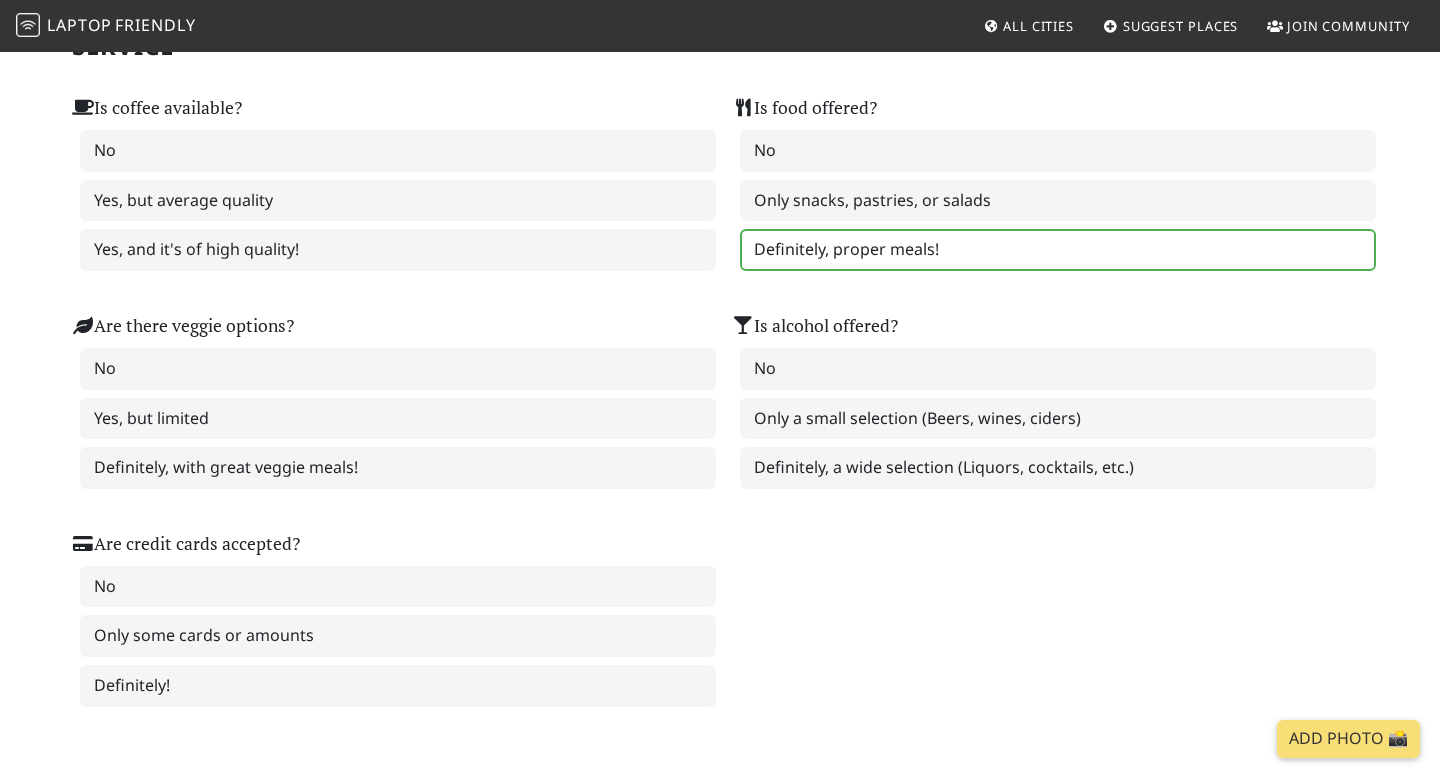 scroll, scrollTop: 1290, scrollLeft: 0, axis: vertical 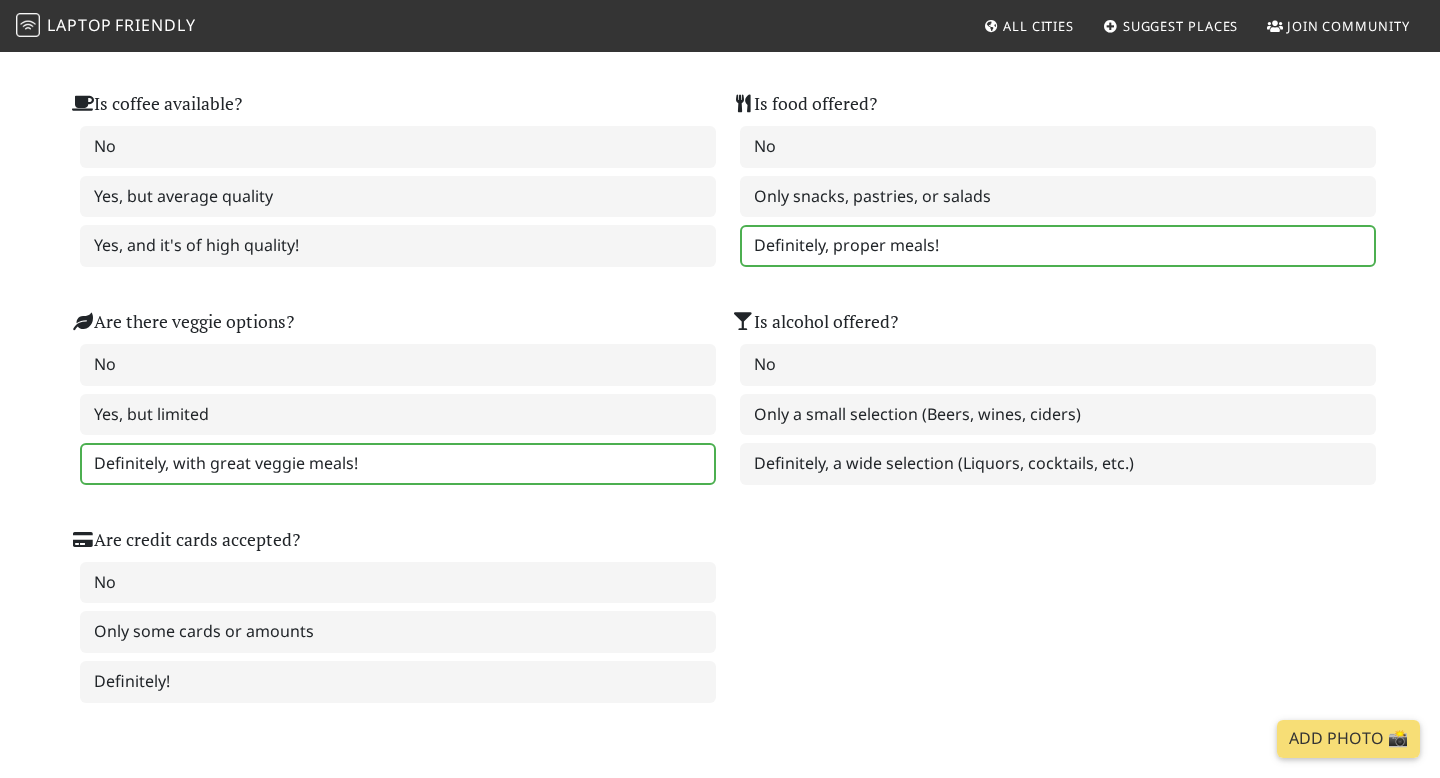 click on "Definitely, with great veggie meals!" at bounding box center (398, 464) 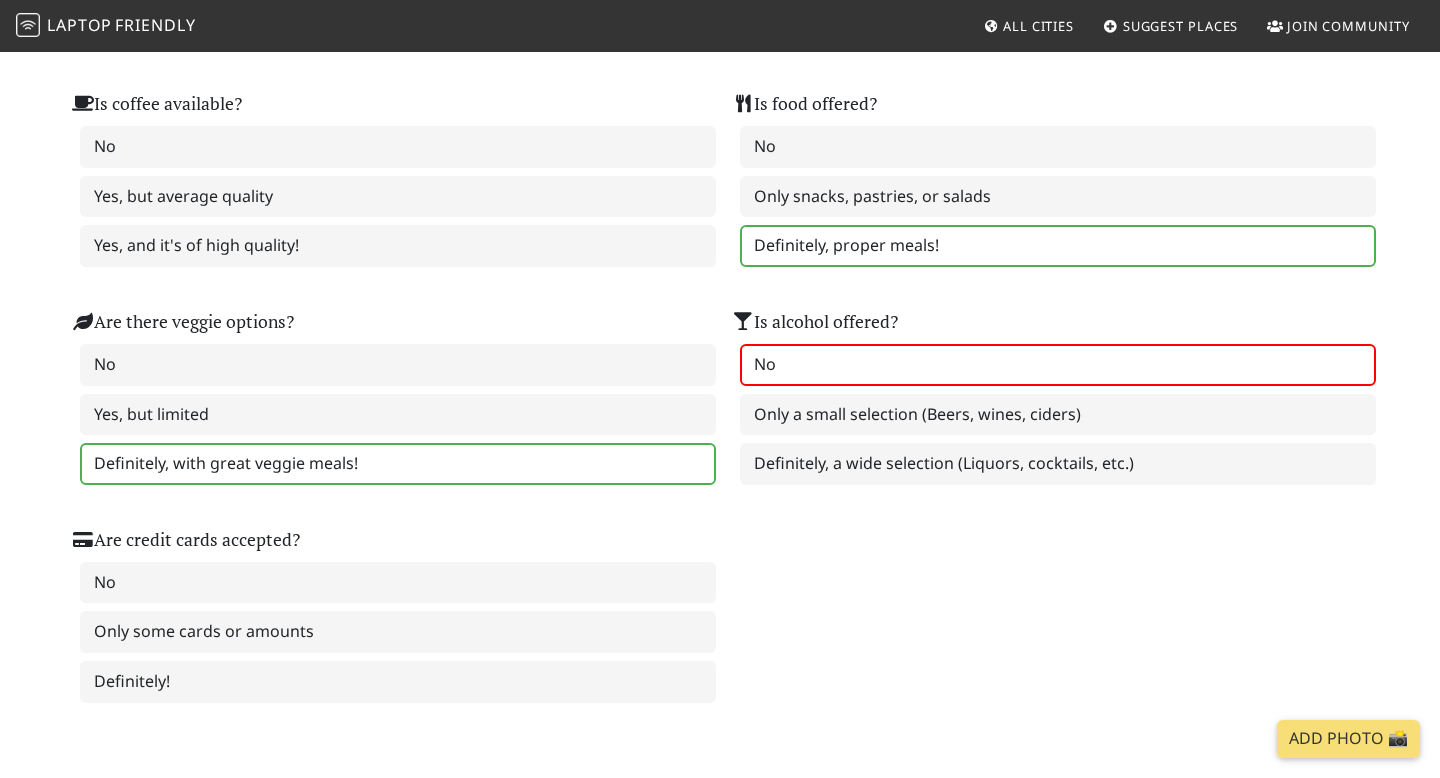 click on "No" at bounding box center (1058, 365) 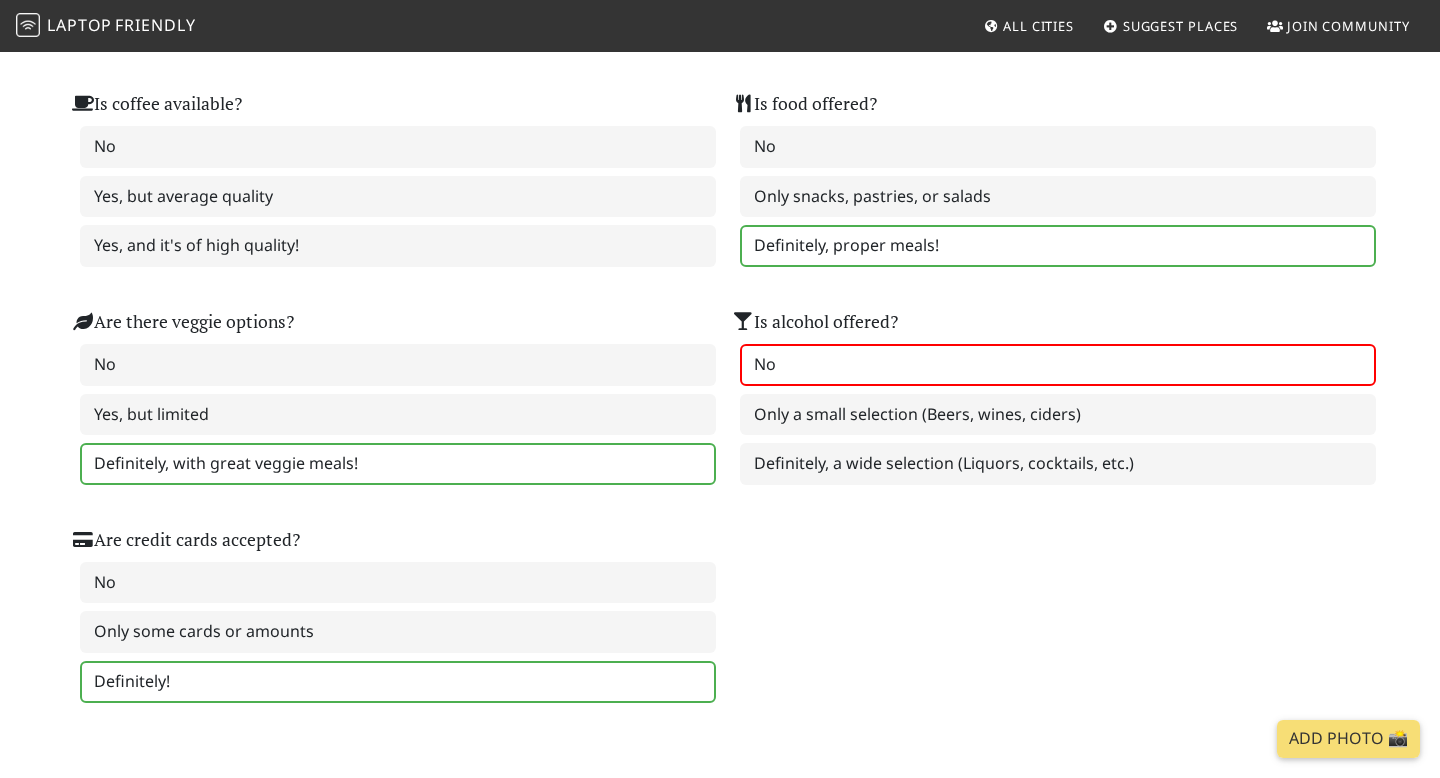 click on "Definitely!" at bounding box center (398, 682) 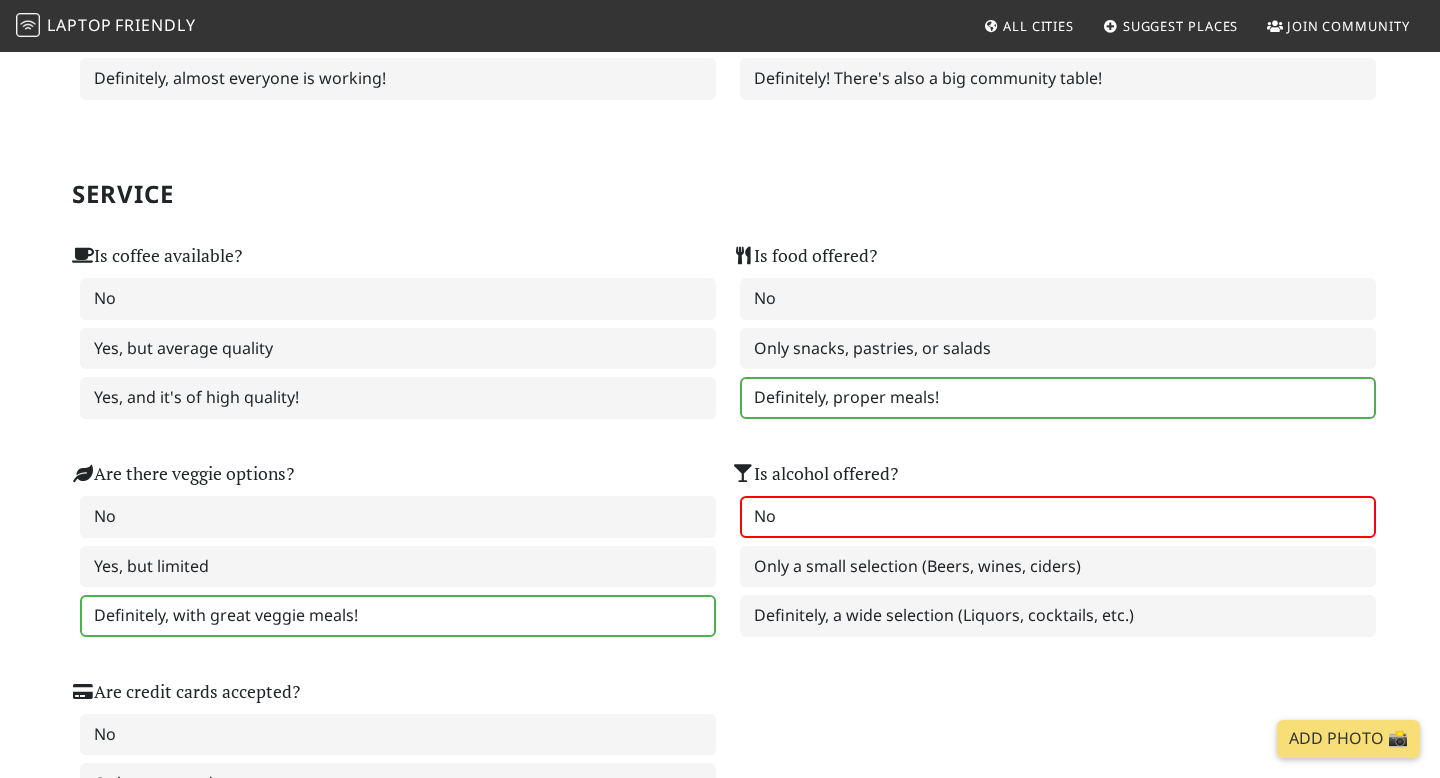 scroll, scrollTop: 1210, scrollLeft: 0, axis: vertical 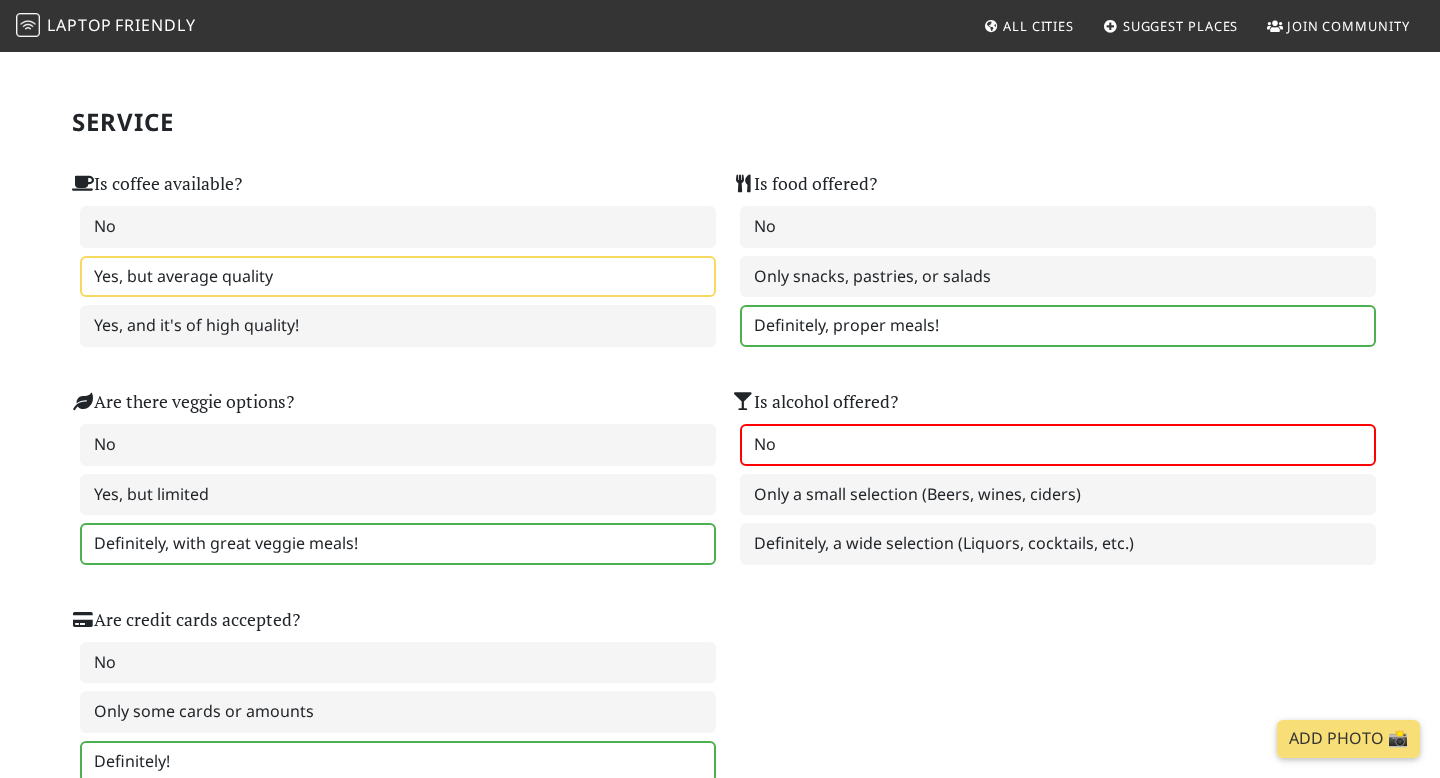 click on "Yes, but average quality" at bounding box center [398, 277] 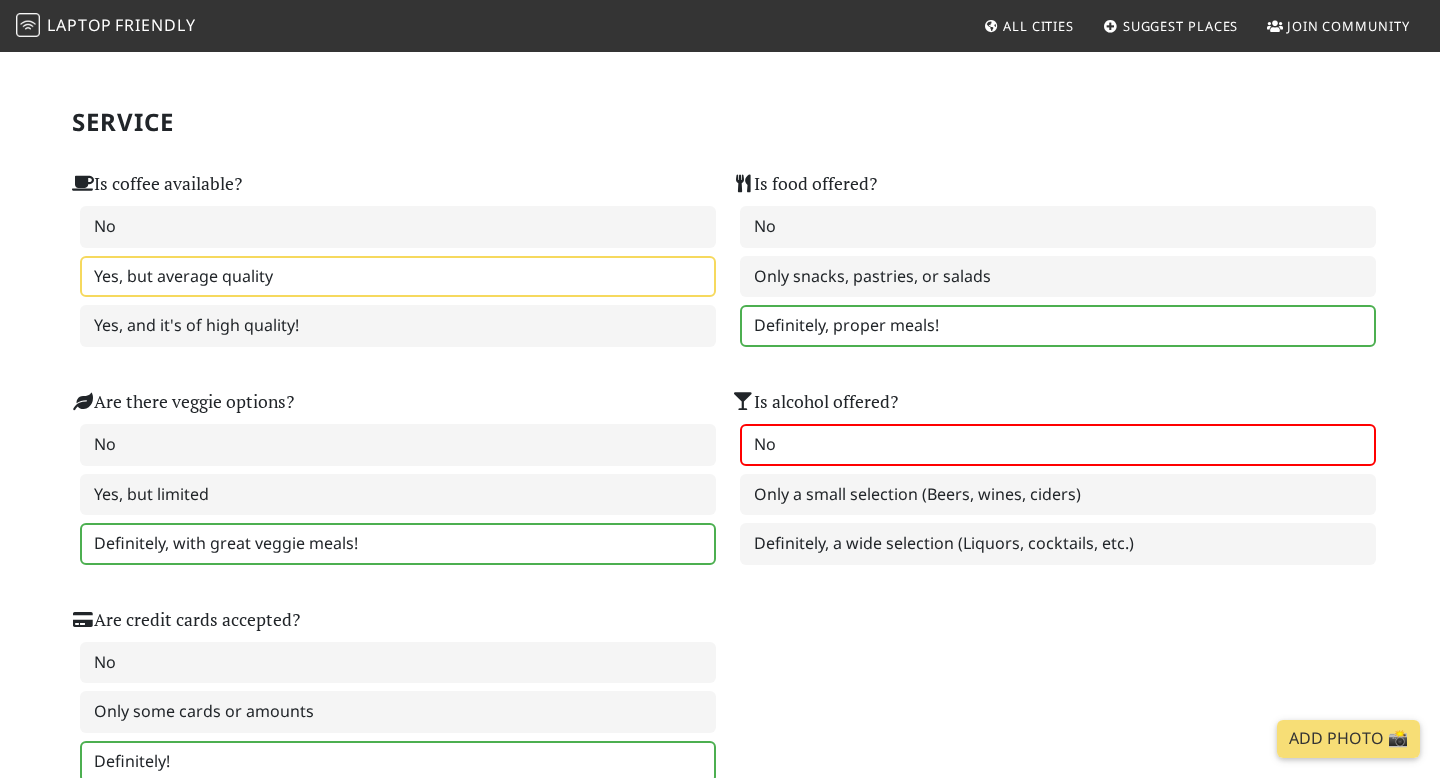 click on "Yes, but average quality" at bounding box center [398, 277] 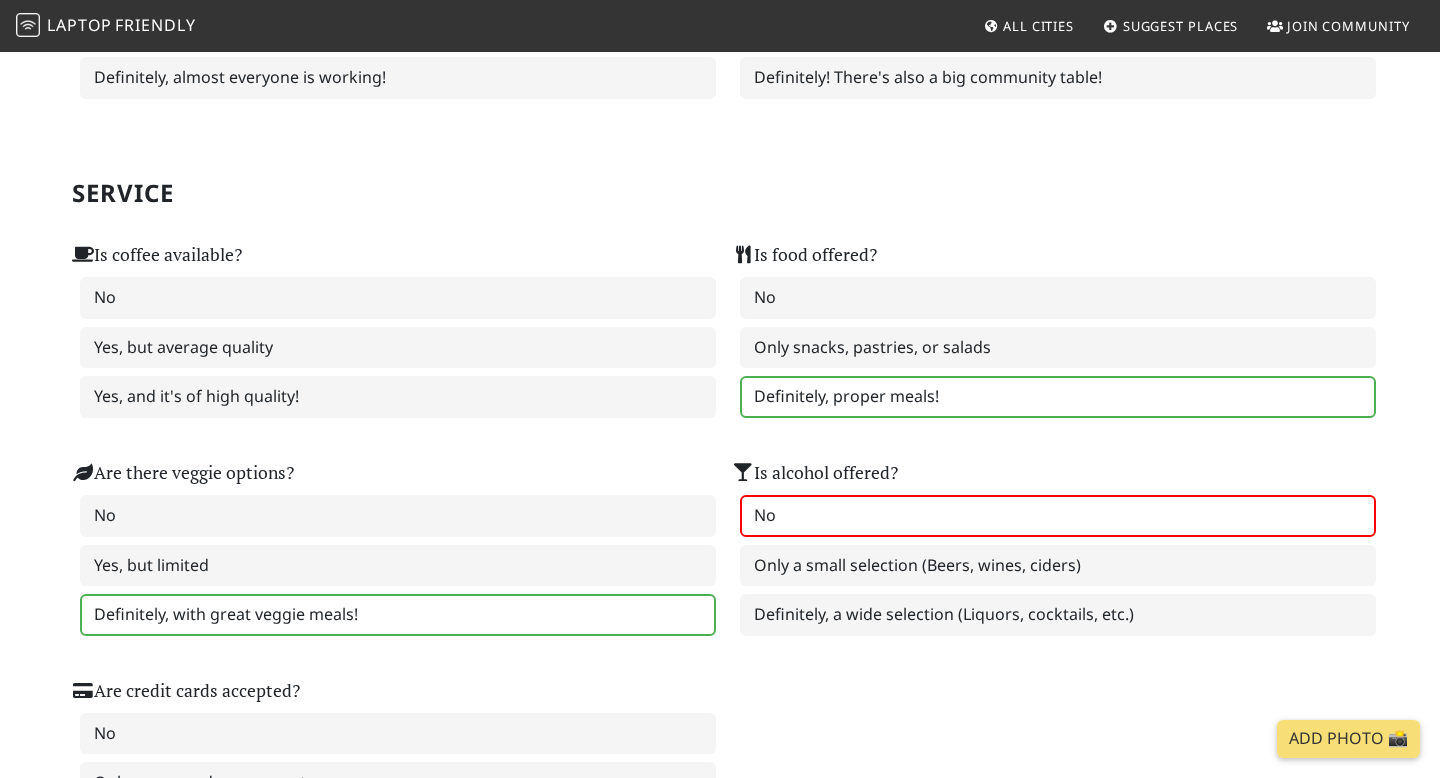 scroll, scrollTop: 1140, scrollLeft: 0, axis: vertical 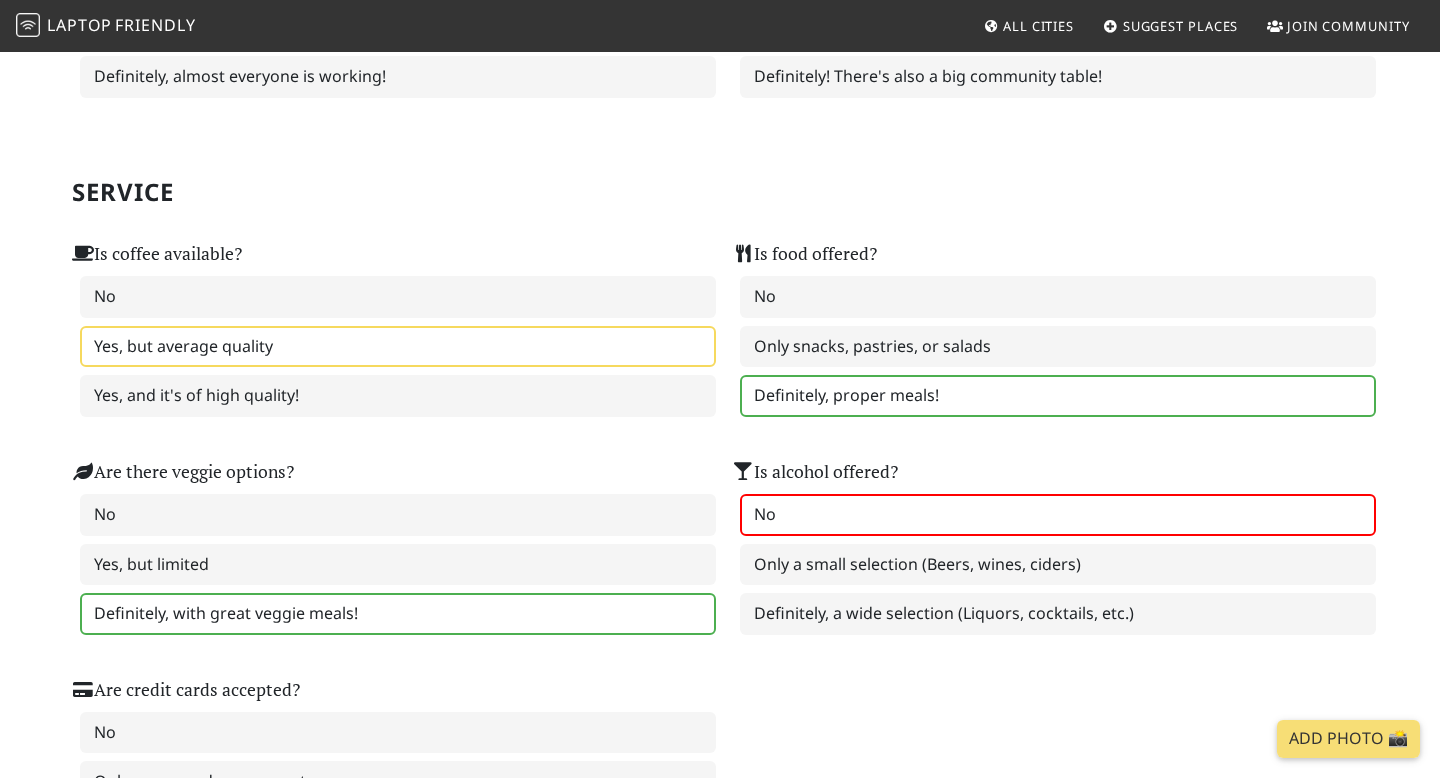 click on "Yes, but average quality" at bounding box center (398, 347) 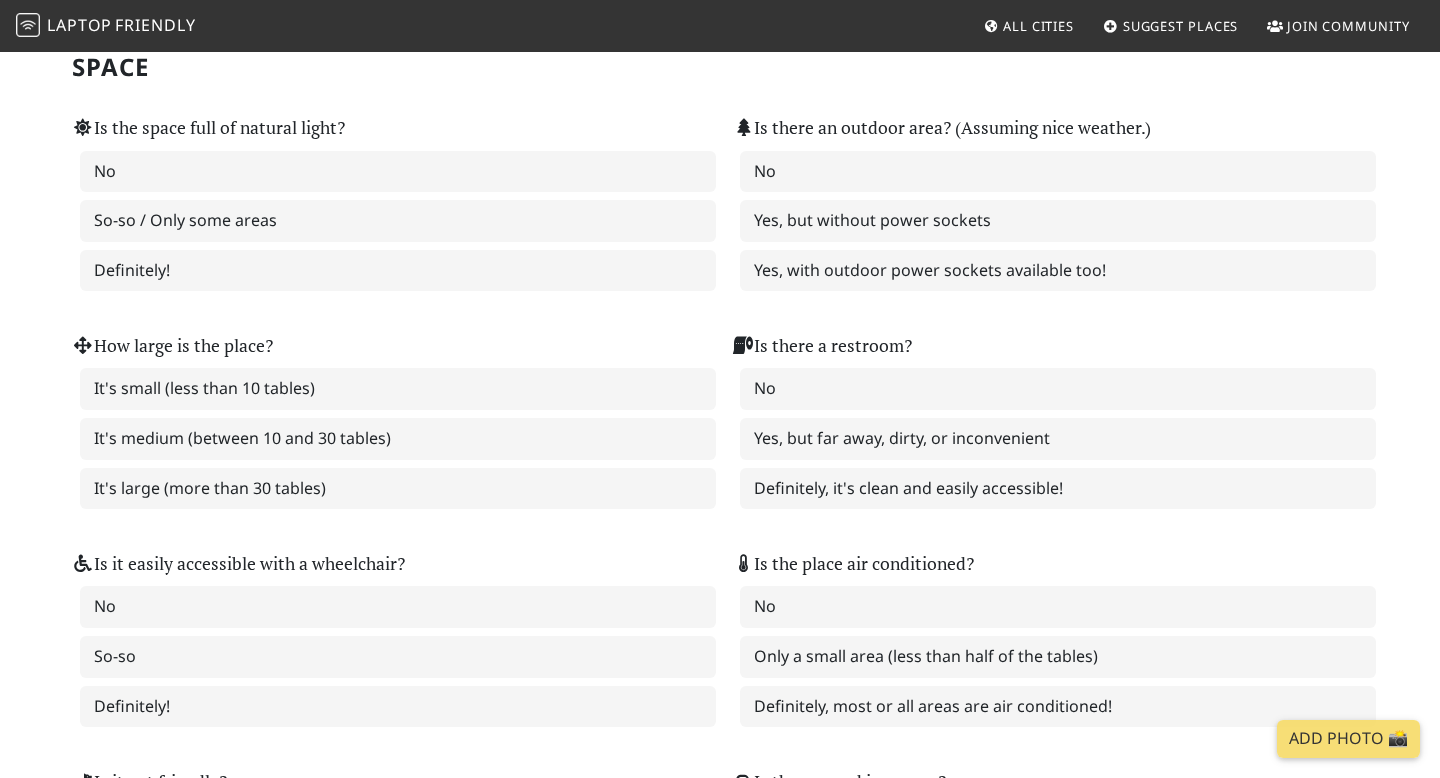 scroll, scrollTop: 2023, scrollLeft: 0, axis: vertical 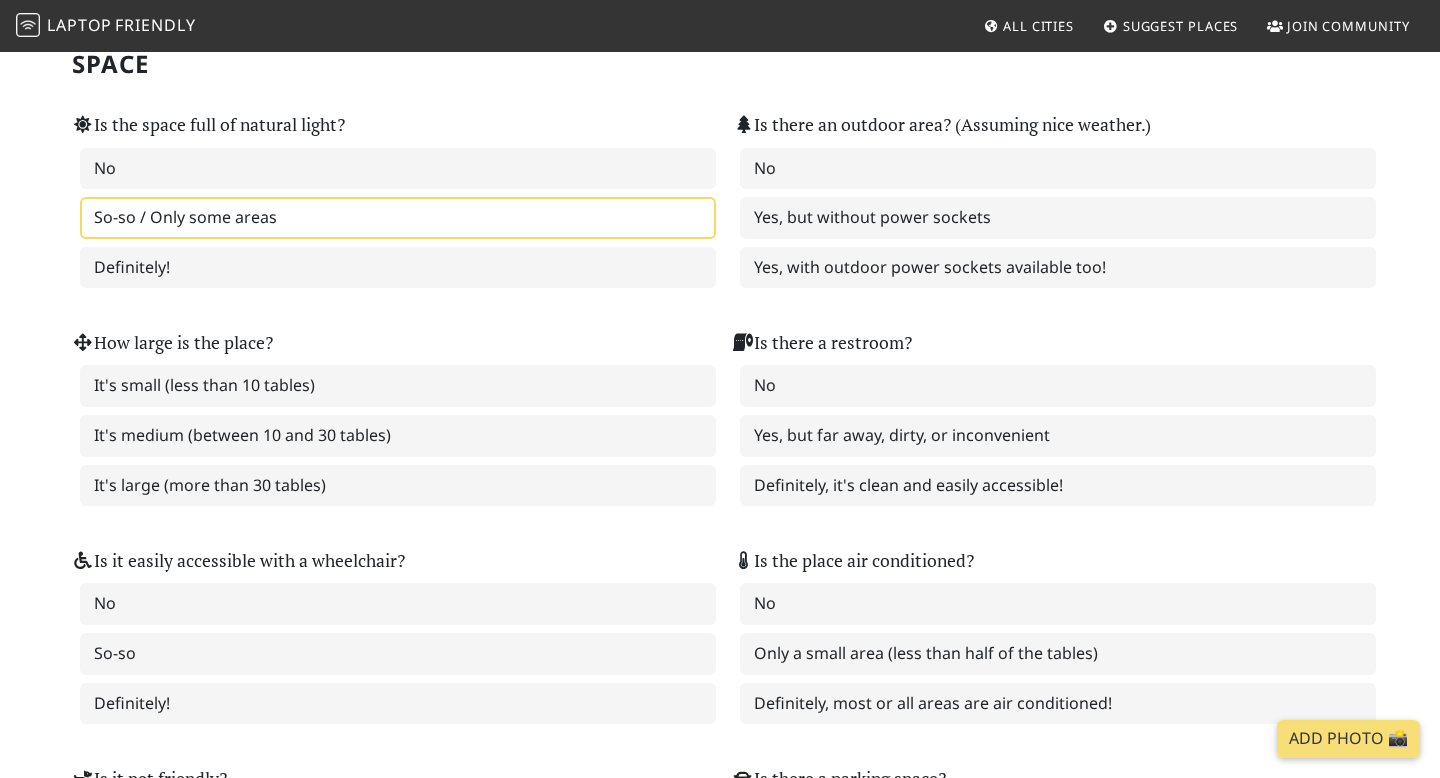 click on "So-so / Only some areas" at bounding box center [398, 218] 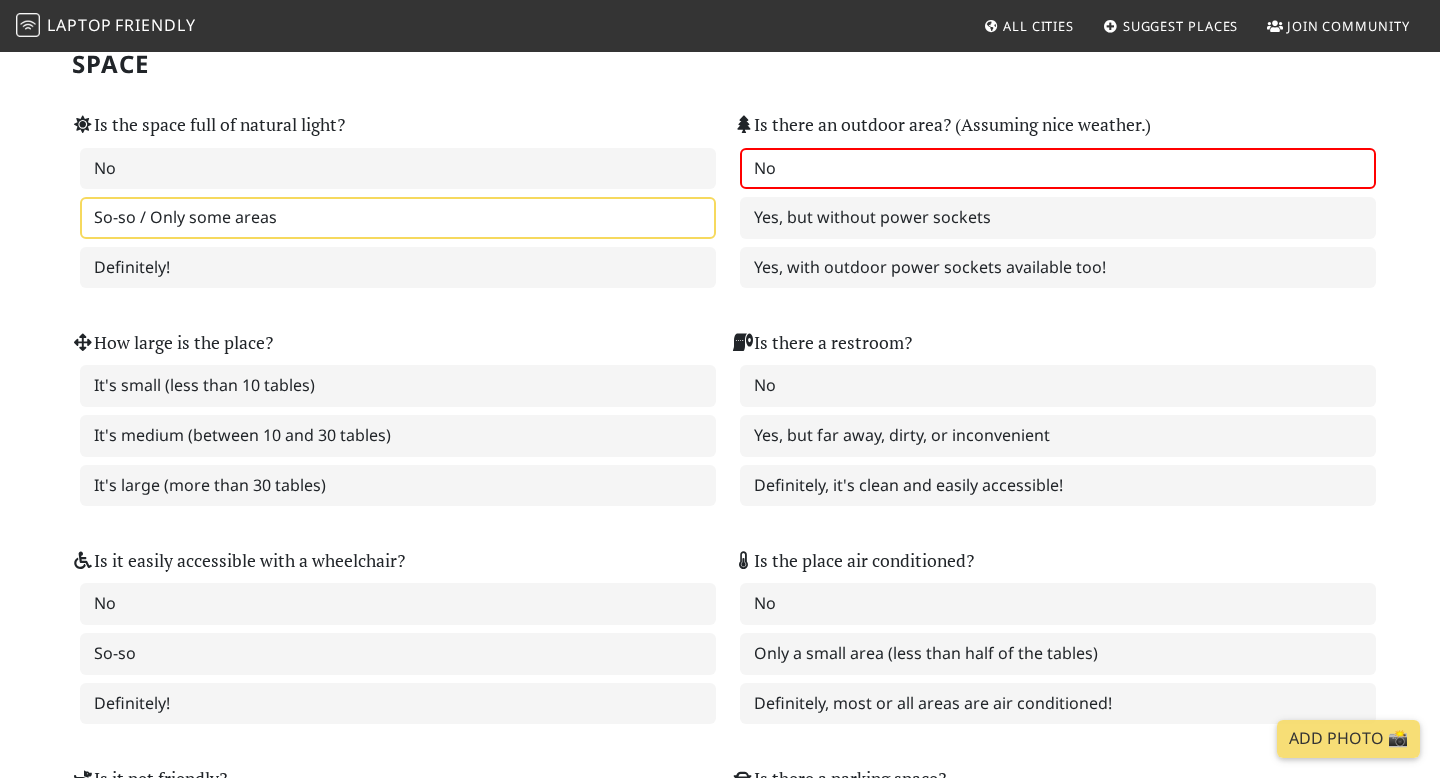 click on "No" at bounding box center (1058, 169) 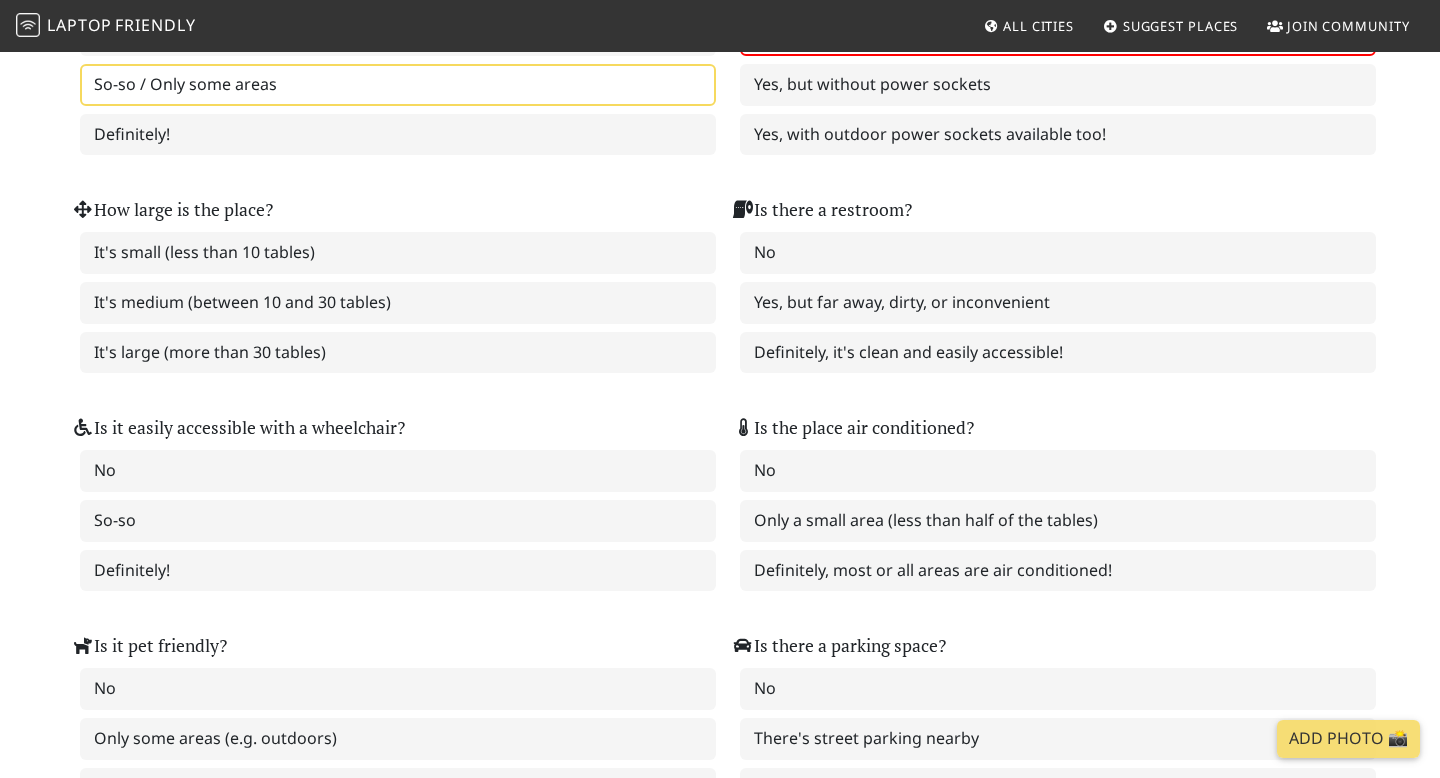scroll, scrollTop: 2163, scrollLeft: 0, axis: vertical 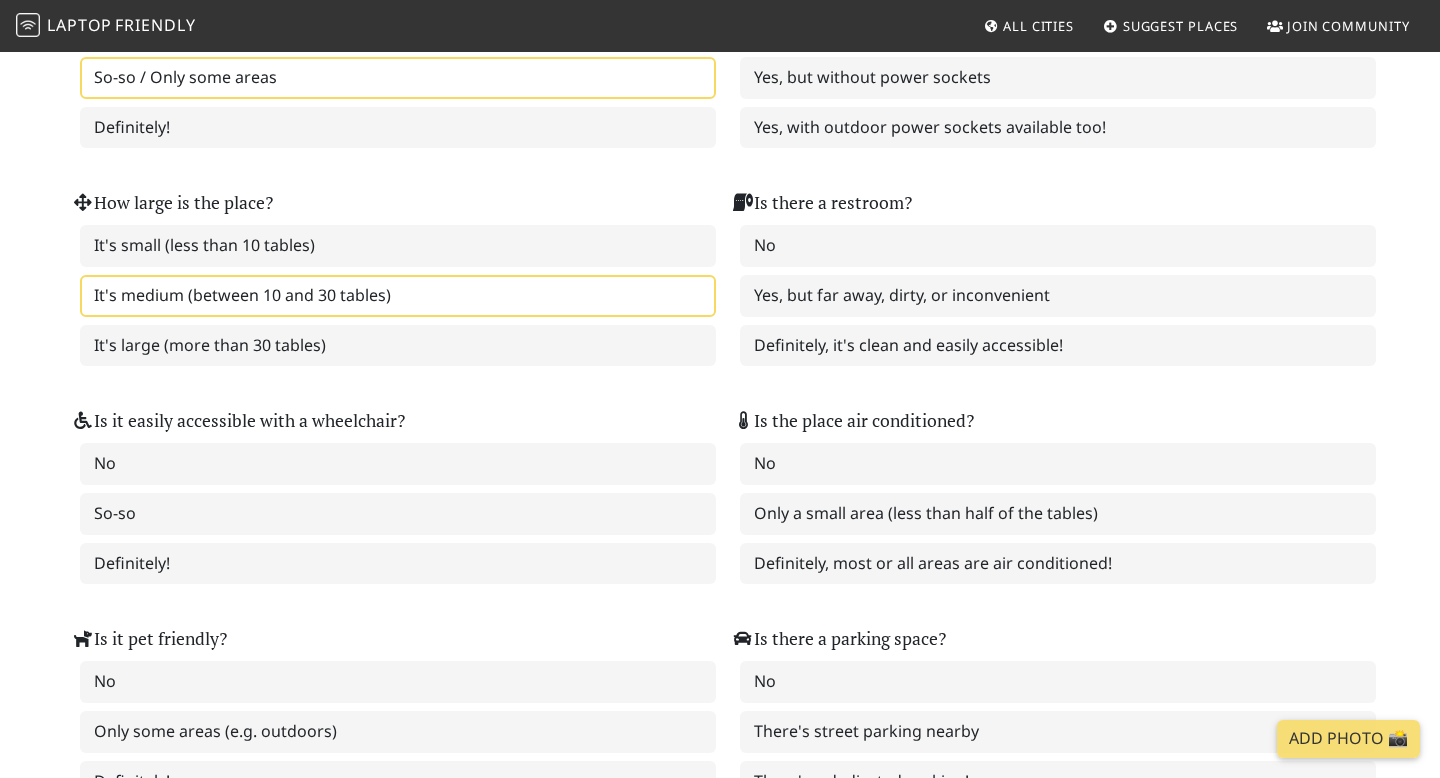 click on "It's medium (between 10 and 30 tables)" at bounding box center [398, 296] 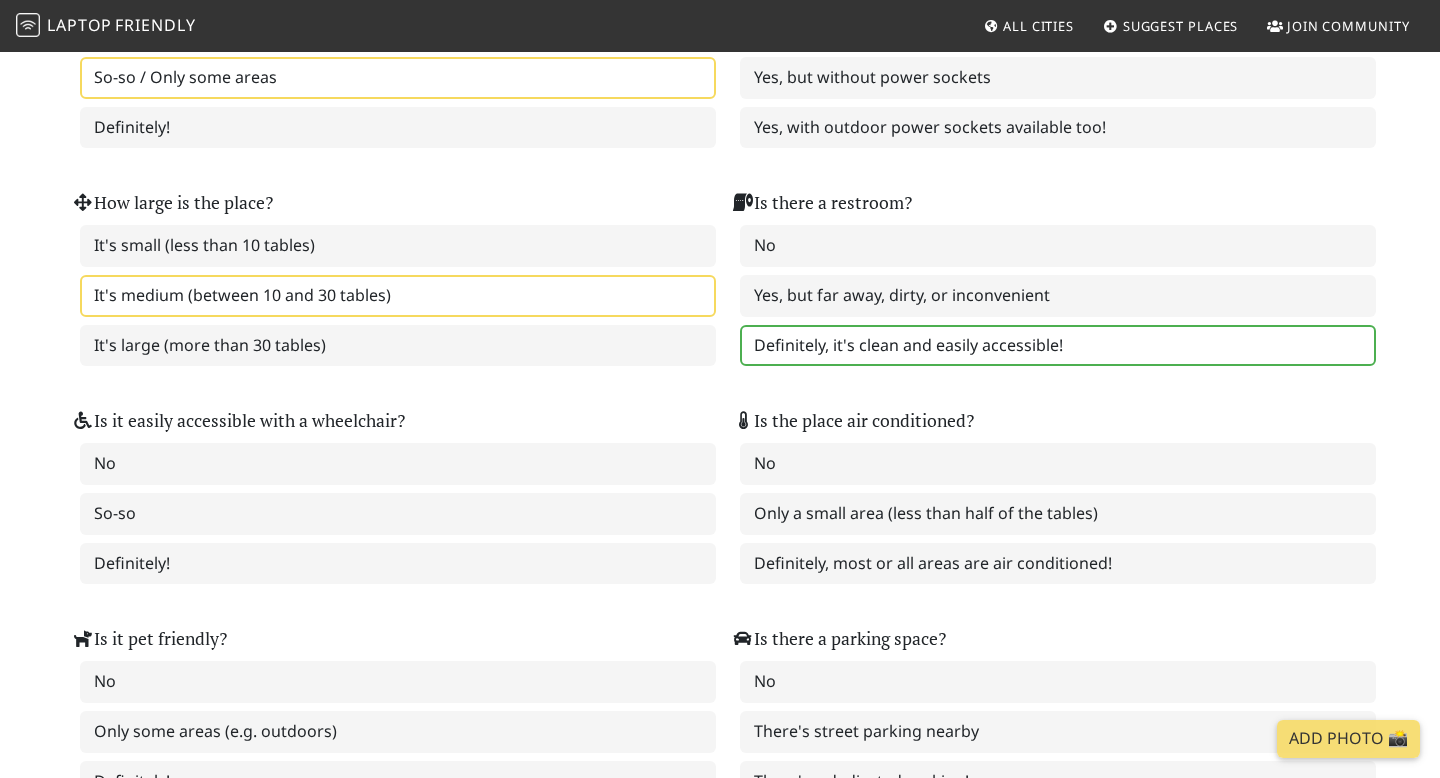 click on "Definitely, it's clean and easily accessible!" at bounding box center [1058, 346] 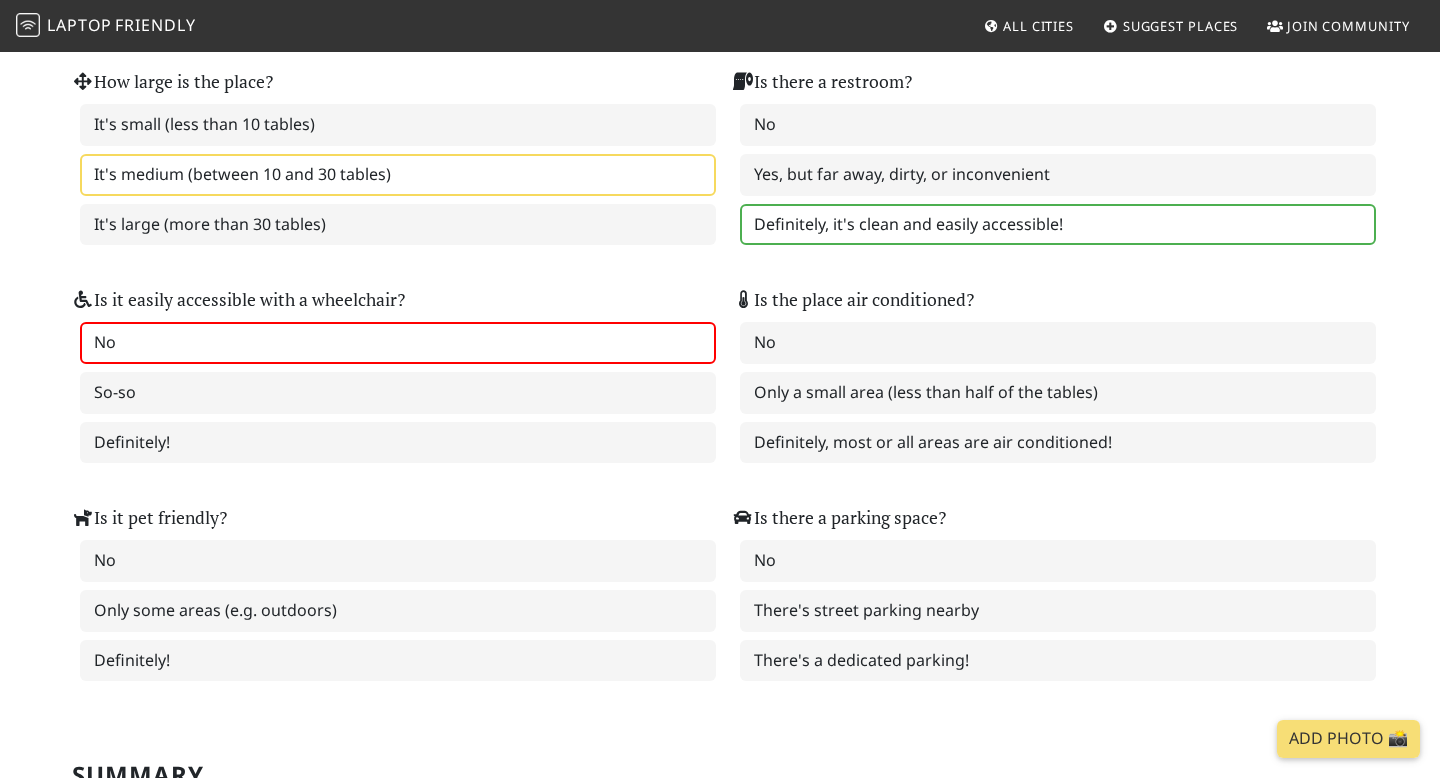 scroll, scrollTop: 2304, scrollLeft: 0, axis: vertical 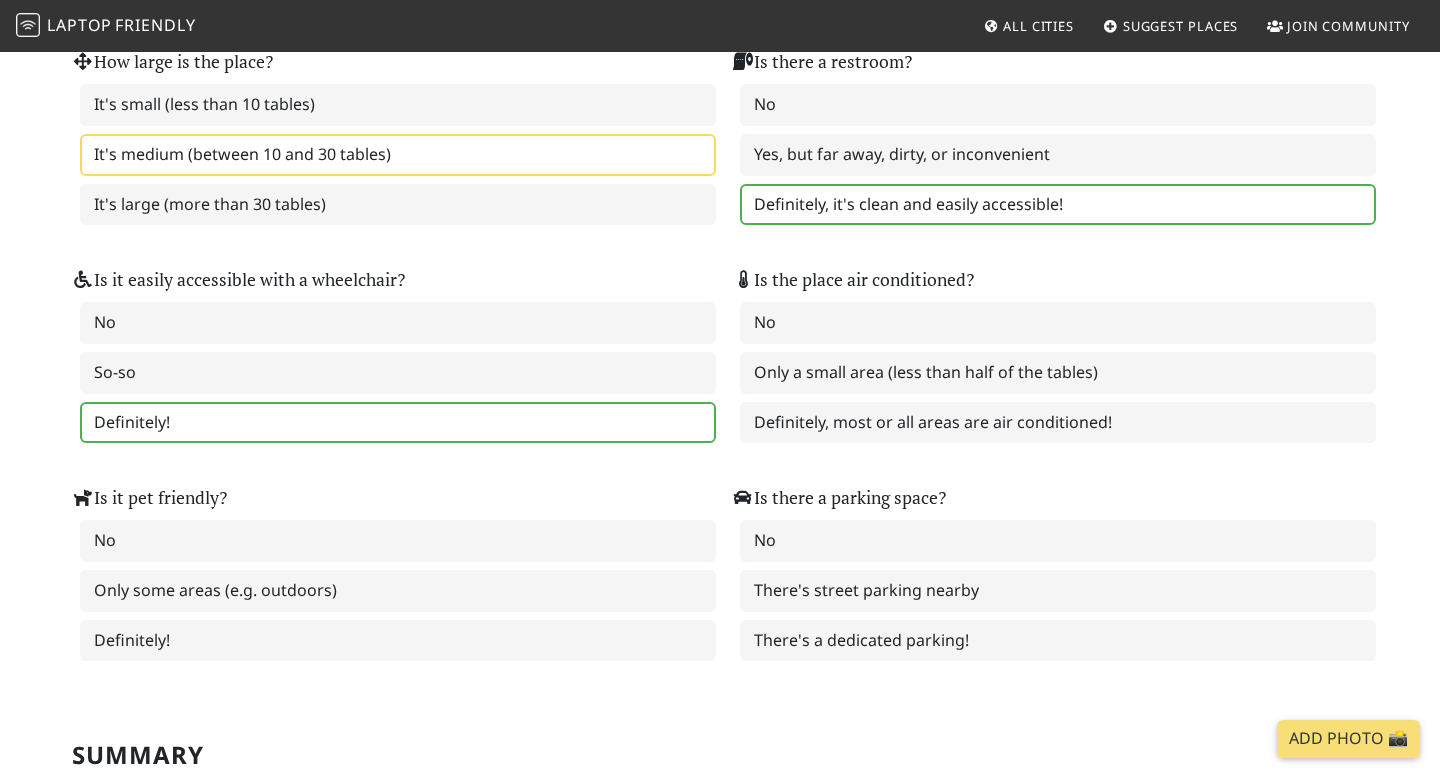 click on "Definitely!" at bounding box center [398, 423] 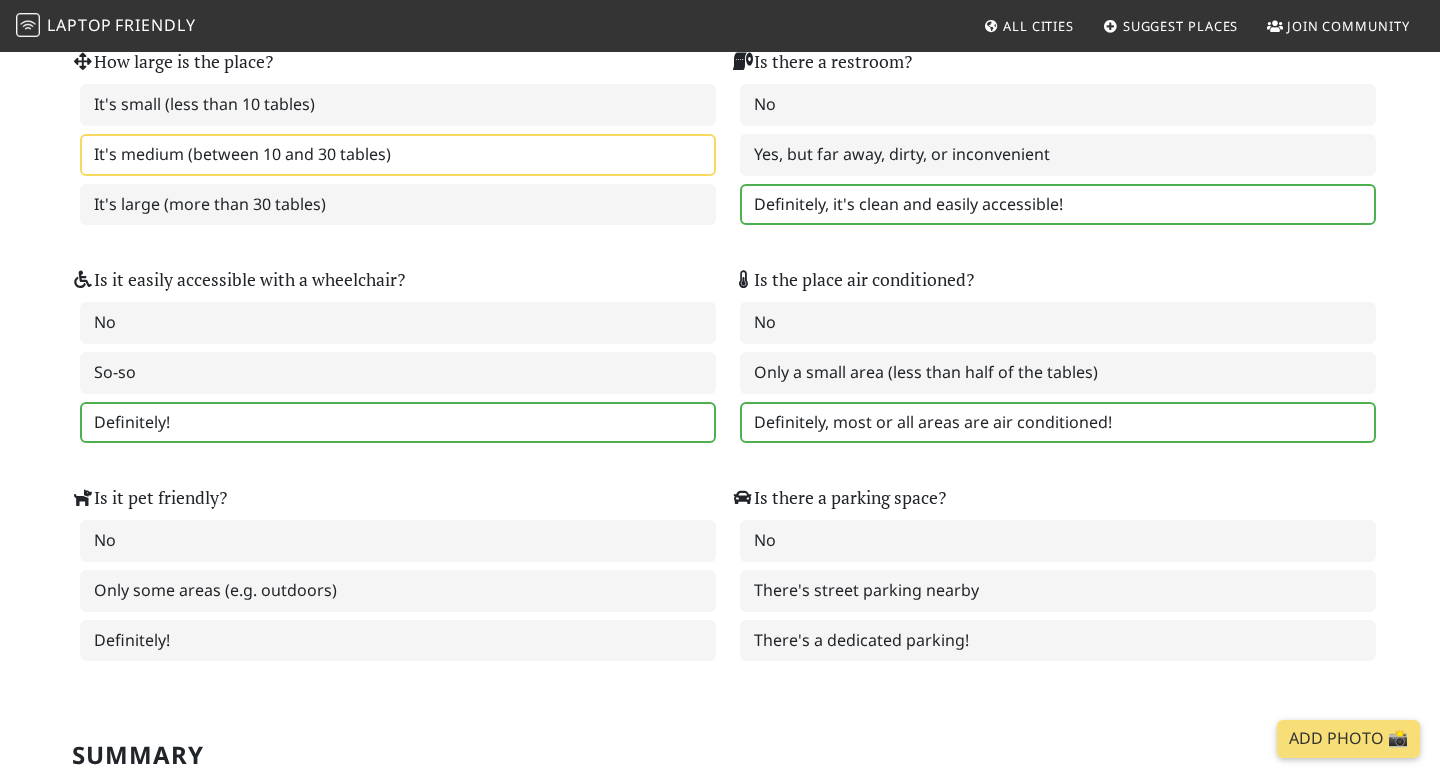 click on "Definitely, most or all areas are air conditioned!" at bounding box center (1058, 423) 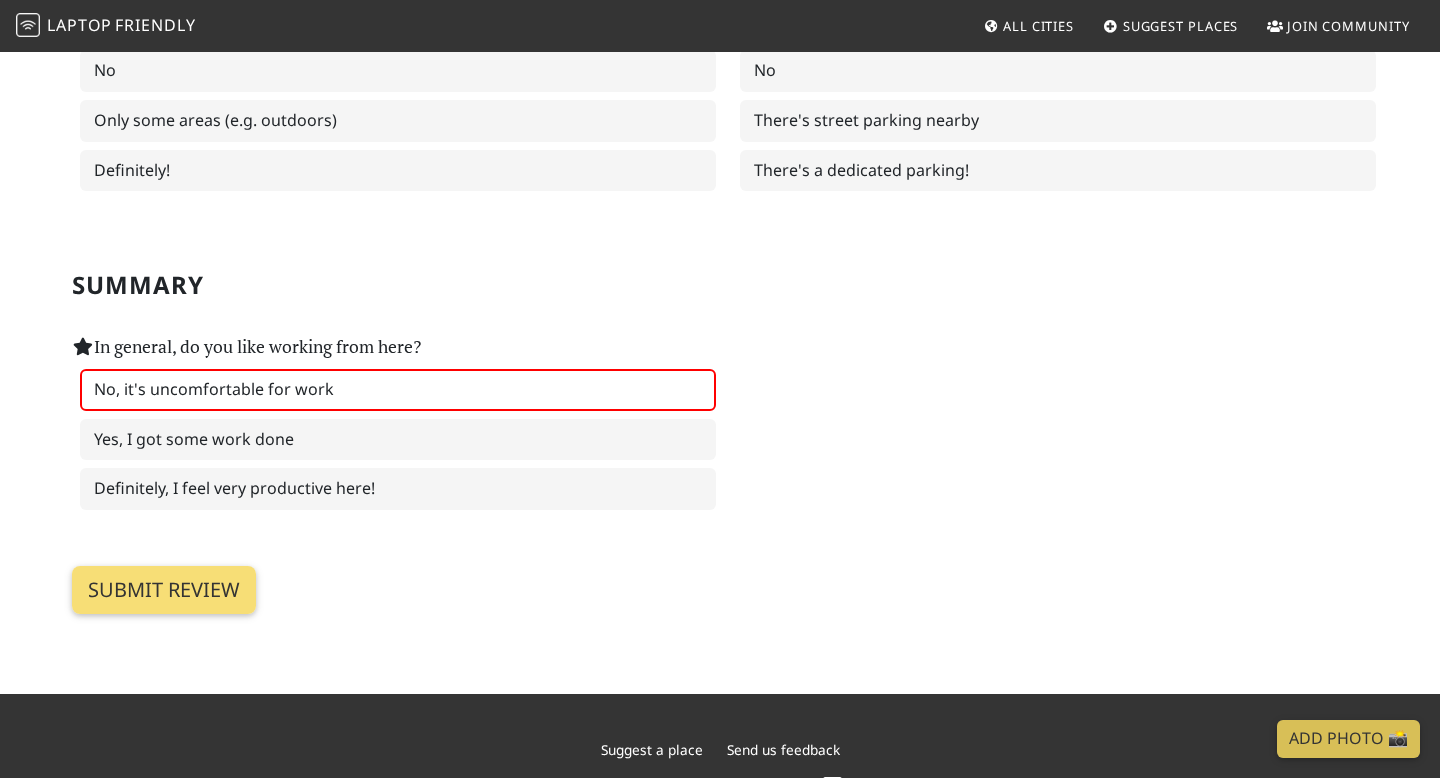 scroll, scrollTop: 2779, scrollLeft: 0, axis: vertical 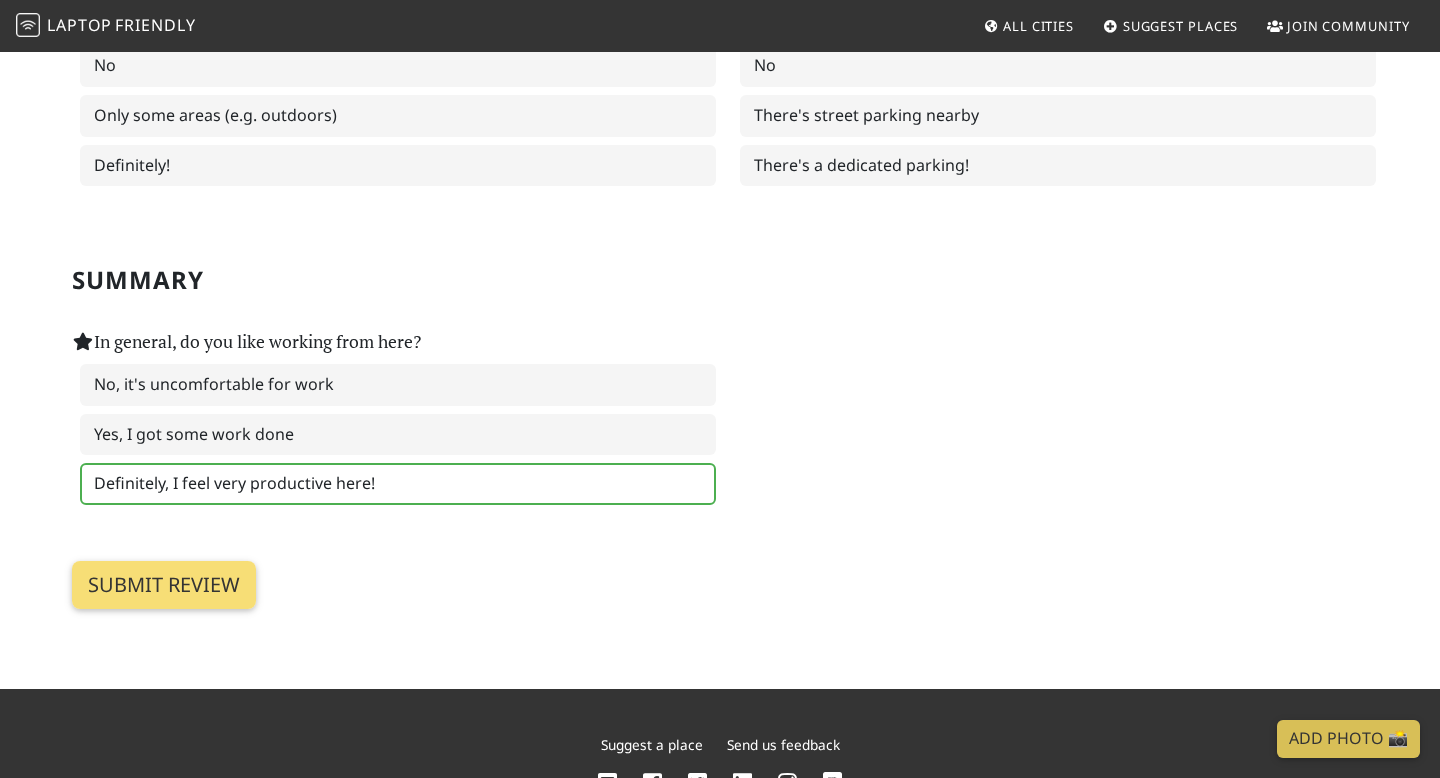 click on "Definitely, I feel very productive here!" at bounding box center [398, 484] 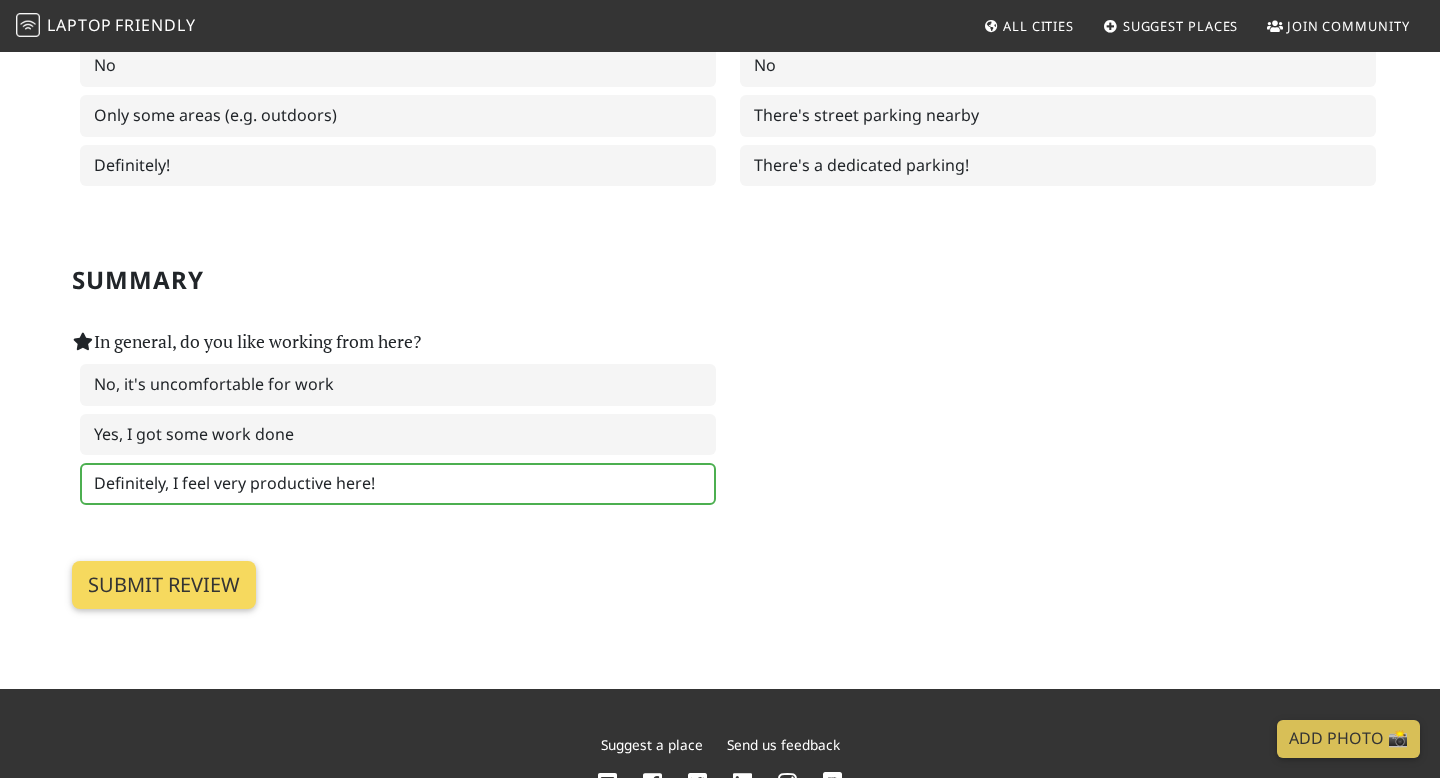 click on "Submit review" at bounding box center (164, 585) 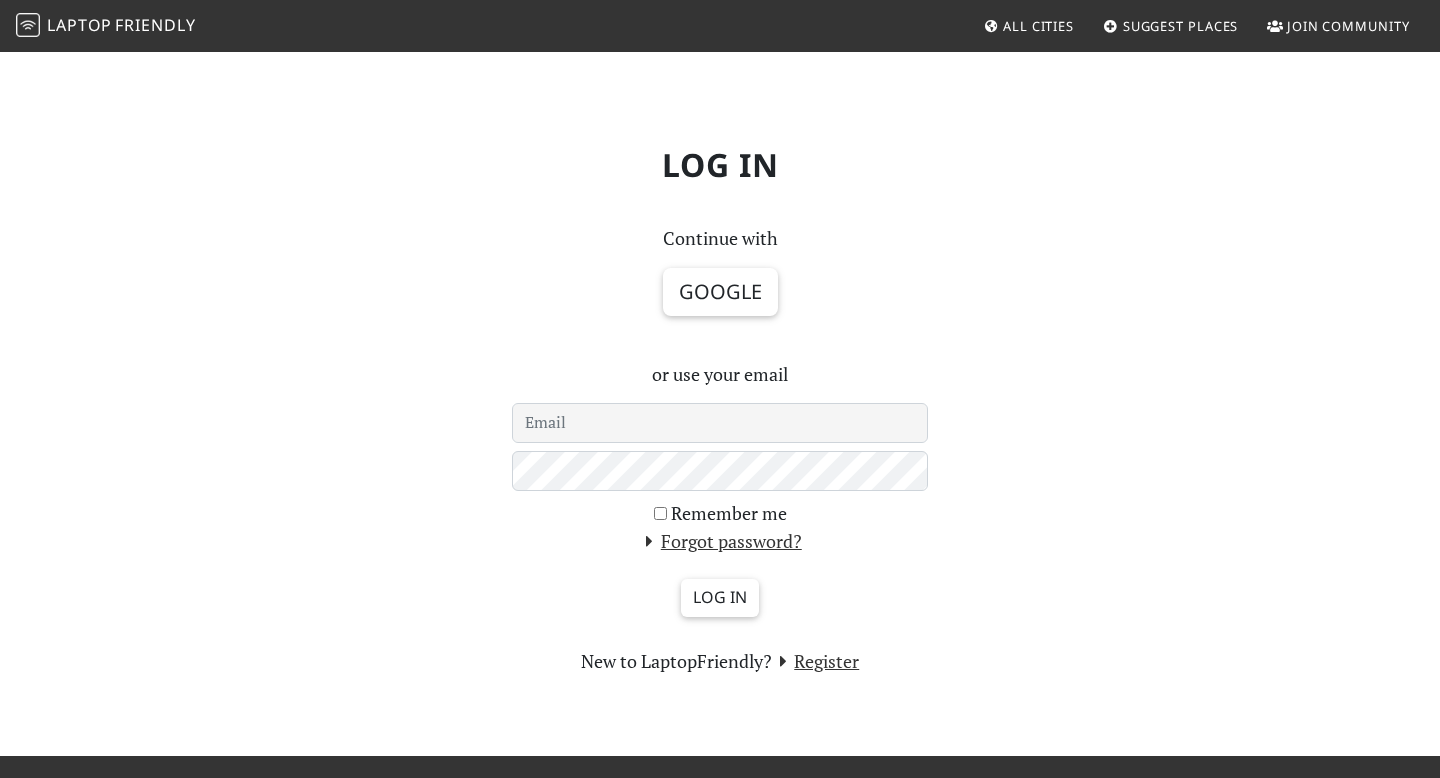 scroll, scrollTop: 0, scrollLeft: 0, axis: both 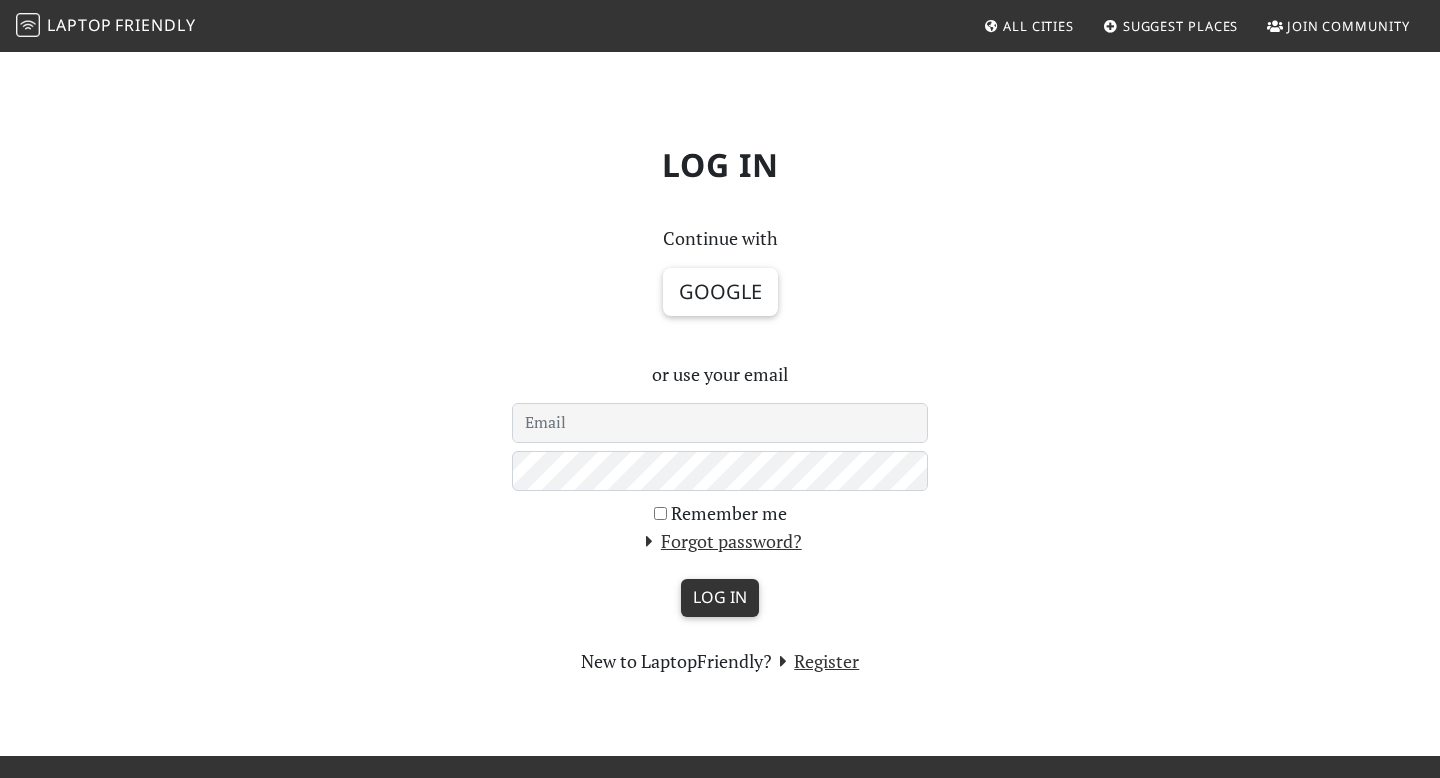 click on "Log in" at bounding box center (720, 598) 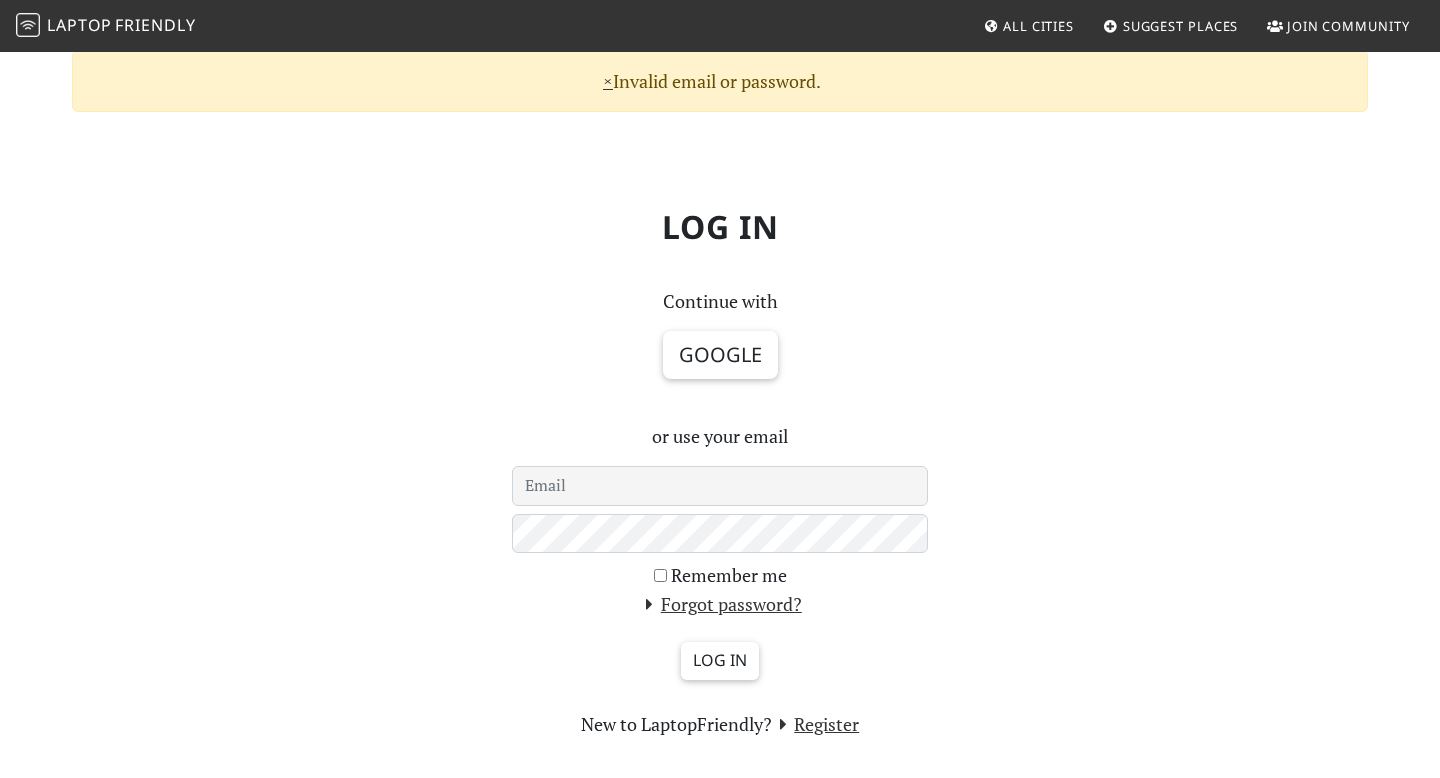 scroll, scrollTop: 0, scrollLeft: 0, axis: both 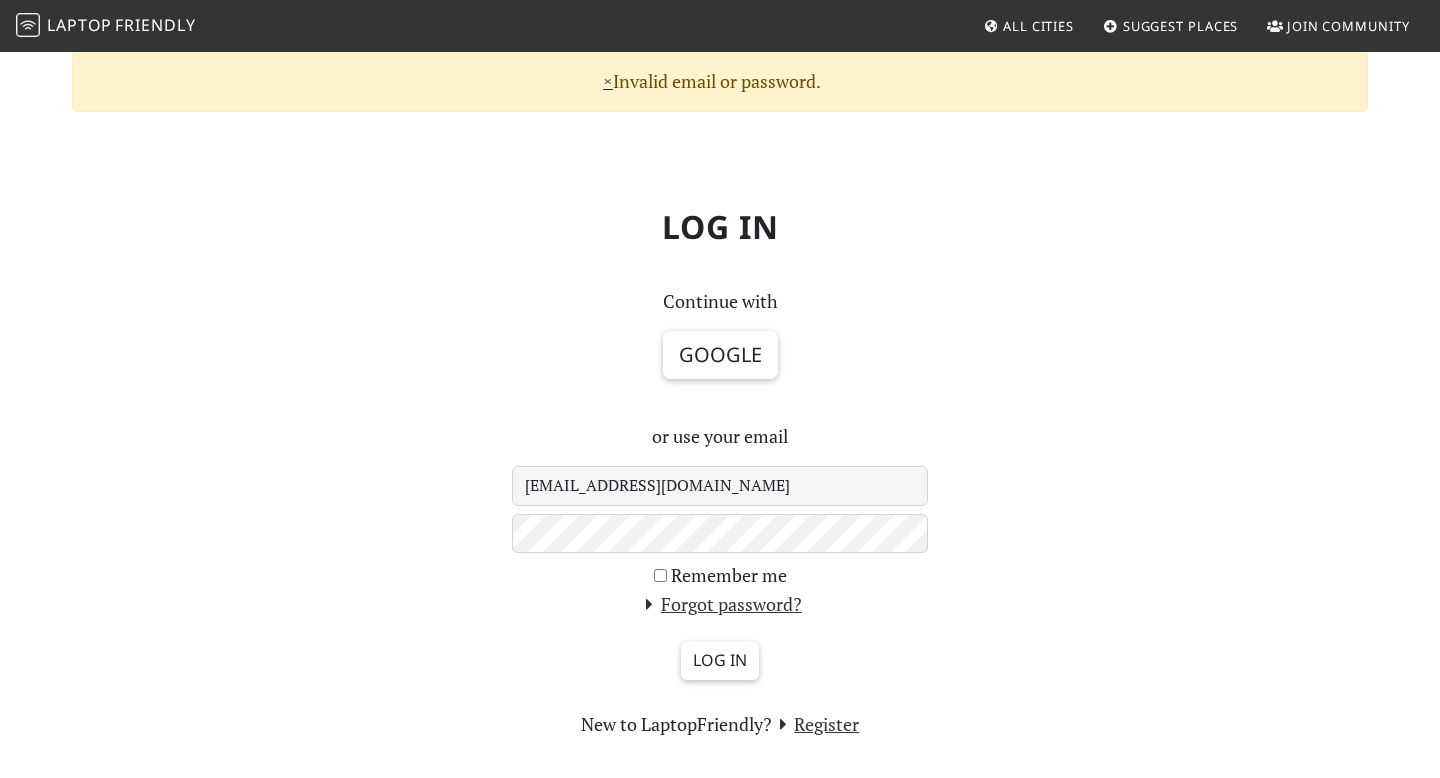 type on "[EMAIL_ADDRESS][DOMAIN_NAME]" 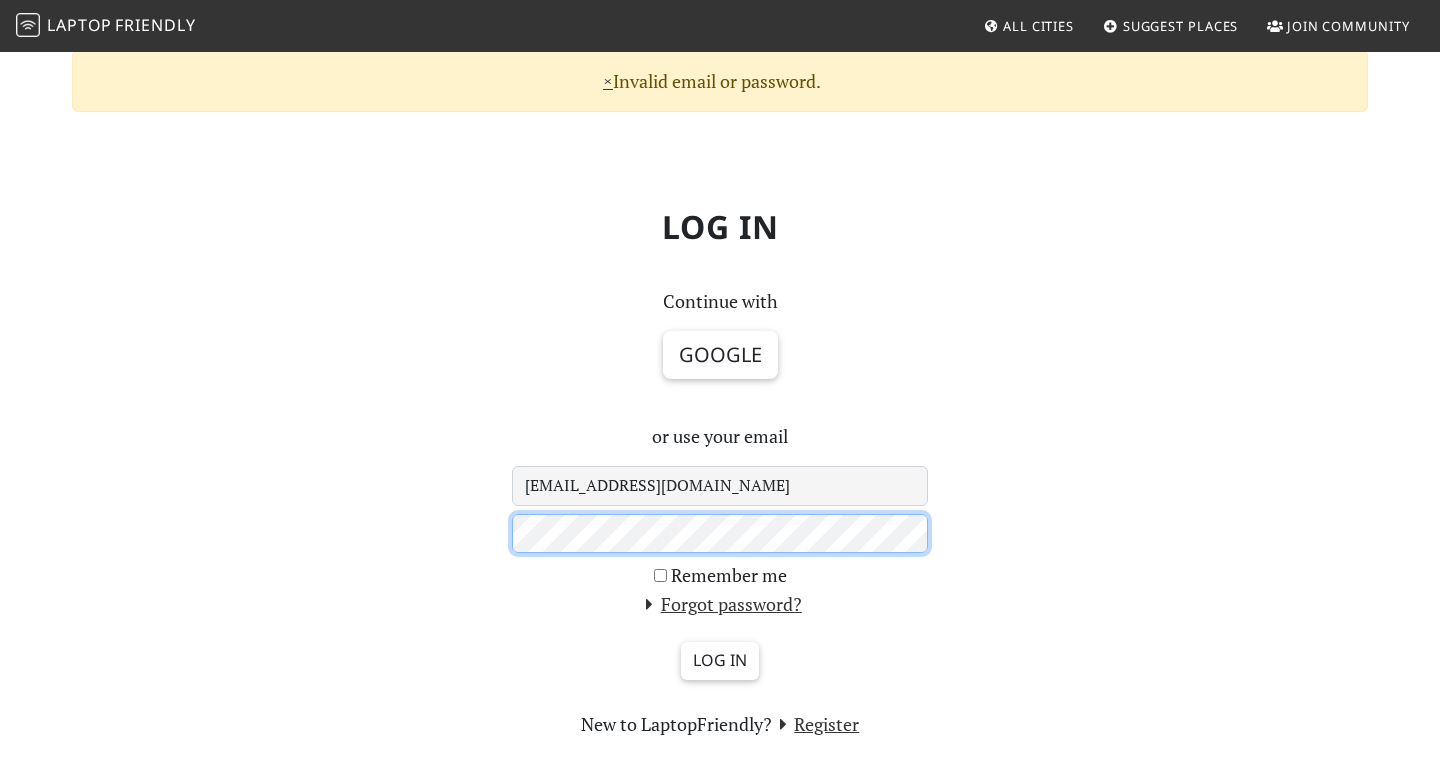 click on "Log in" at bounding box center [720, 661] 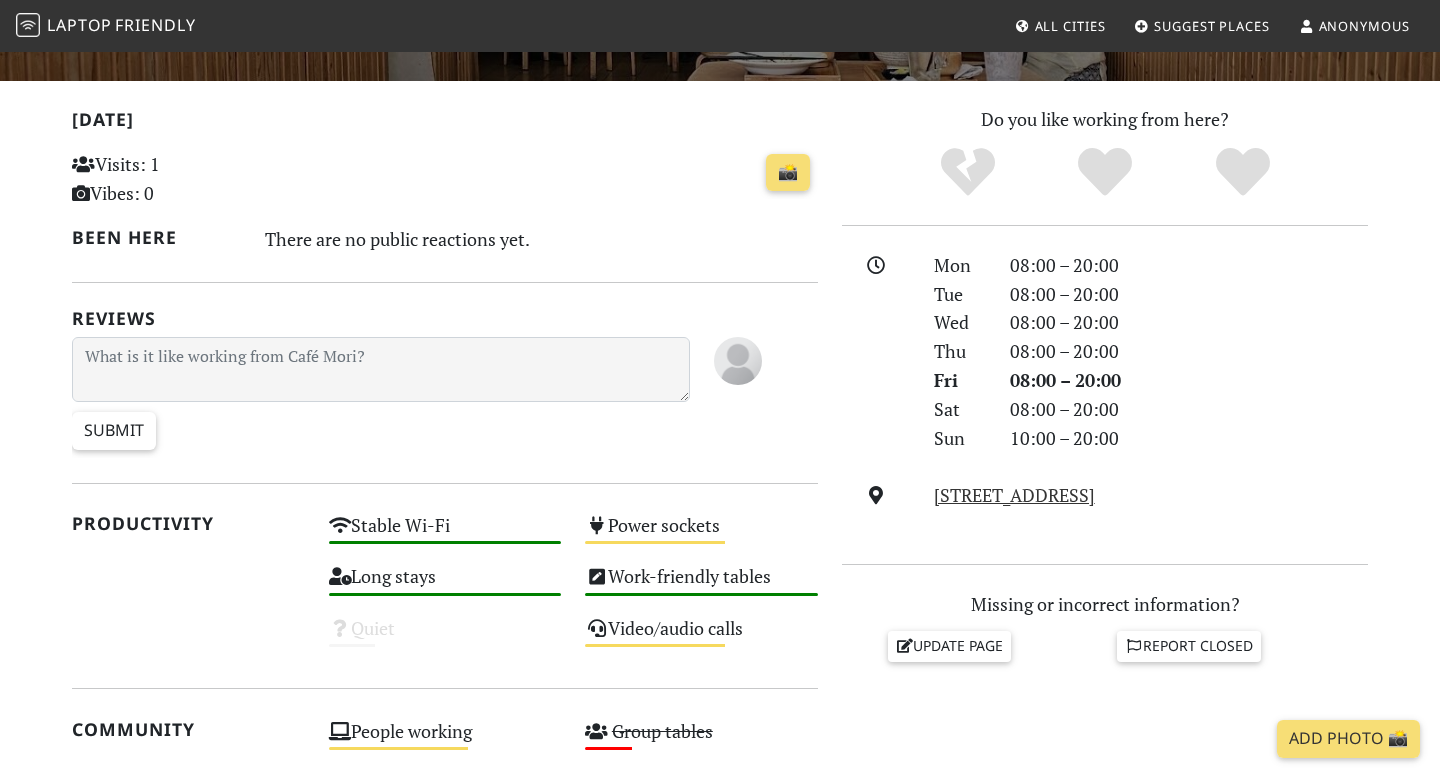scroll, scrollTop: 0, scrollLeft: 0, axis: both 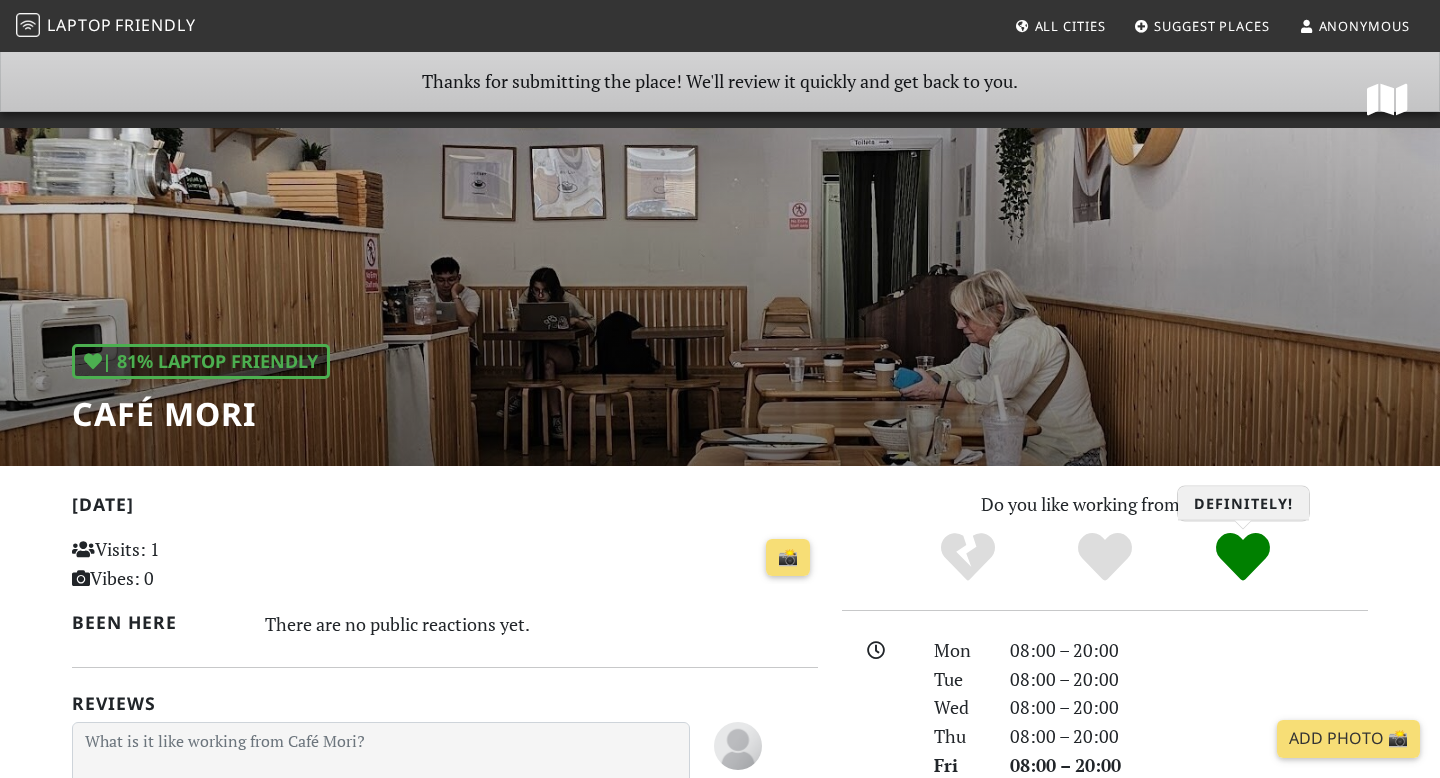 click at bounding box center (1243, 557) 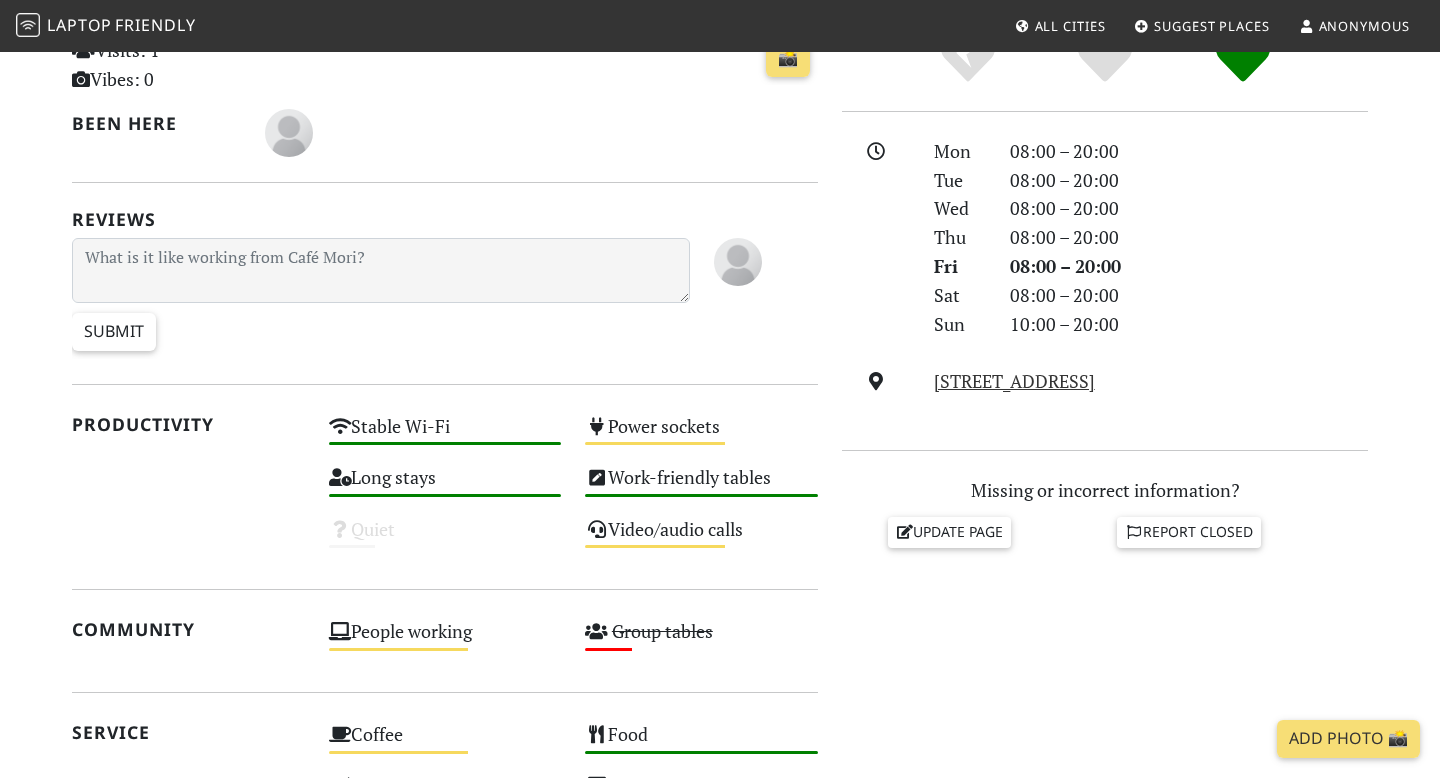 scroll, scrollTop: 530, scrollLeft: 0, axis: vertical 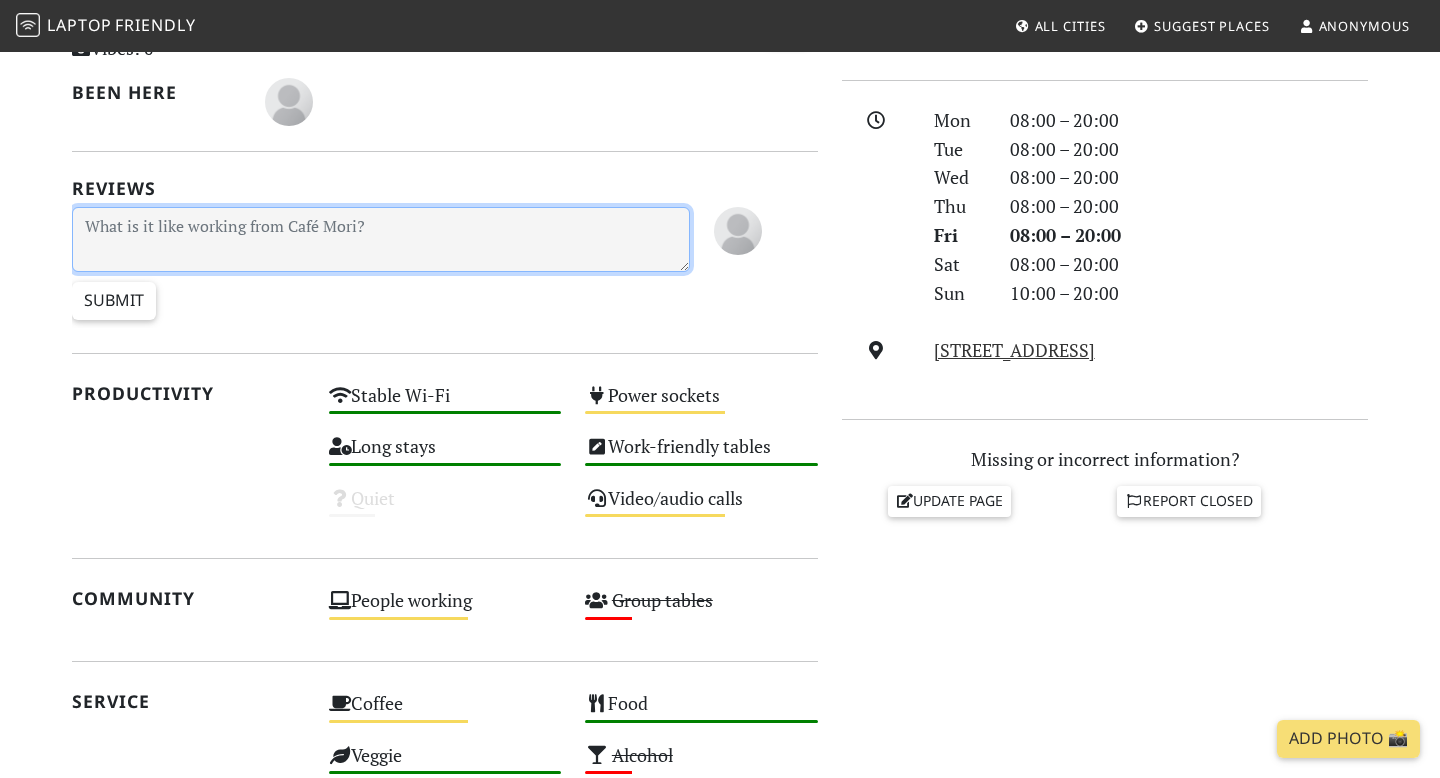 click at bounding box center (381, 239) 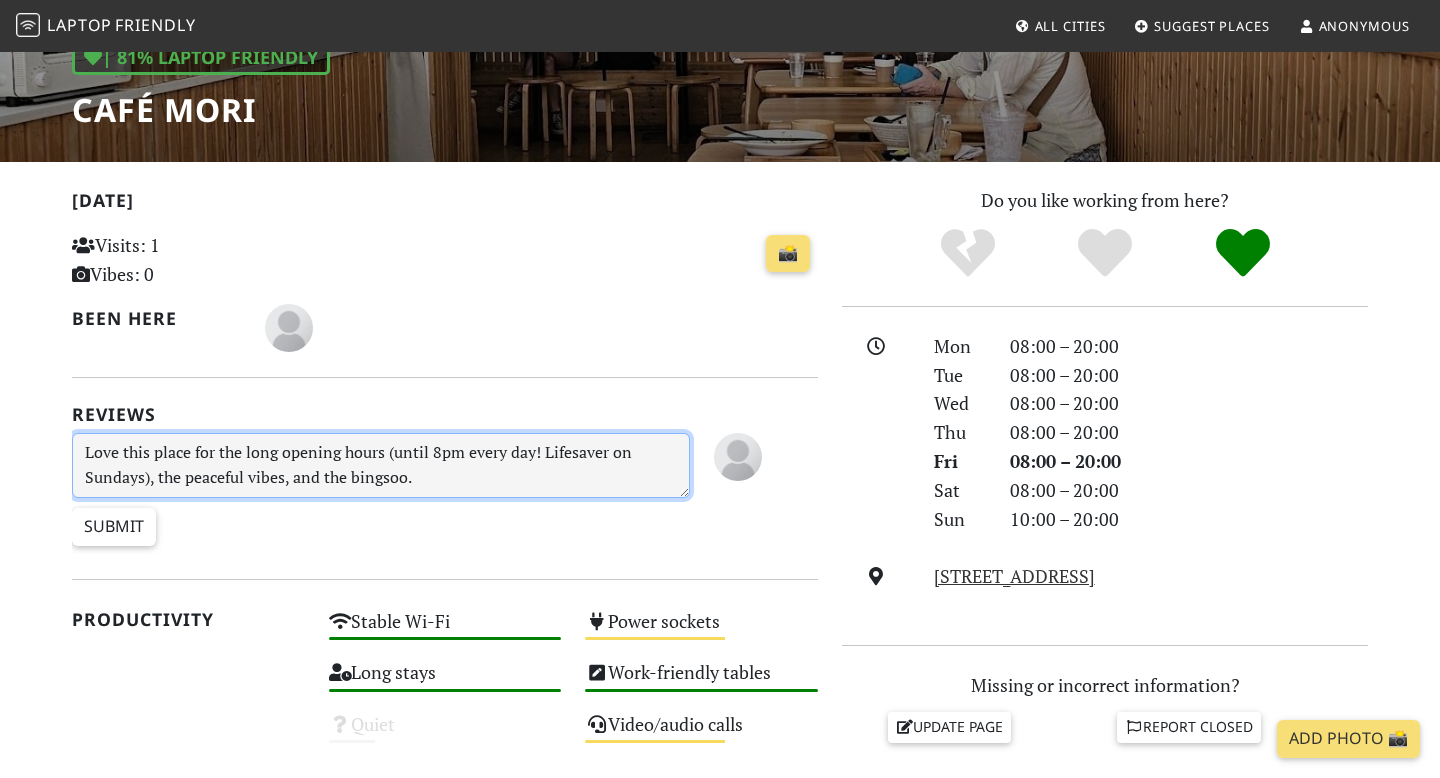 scroll, scrollTop: 302, scrollLeft: 0, axis: vertical 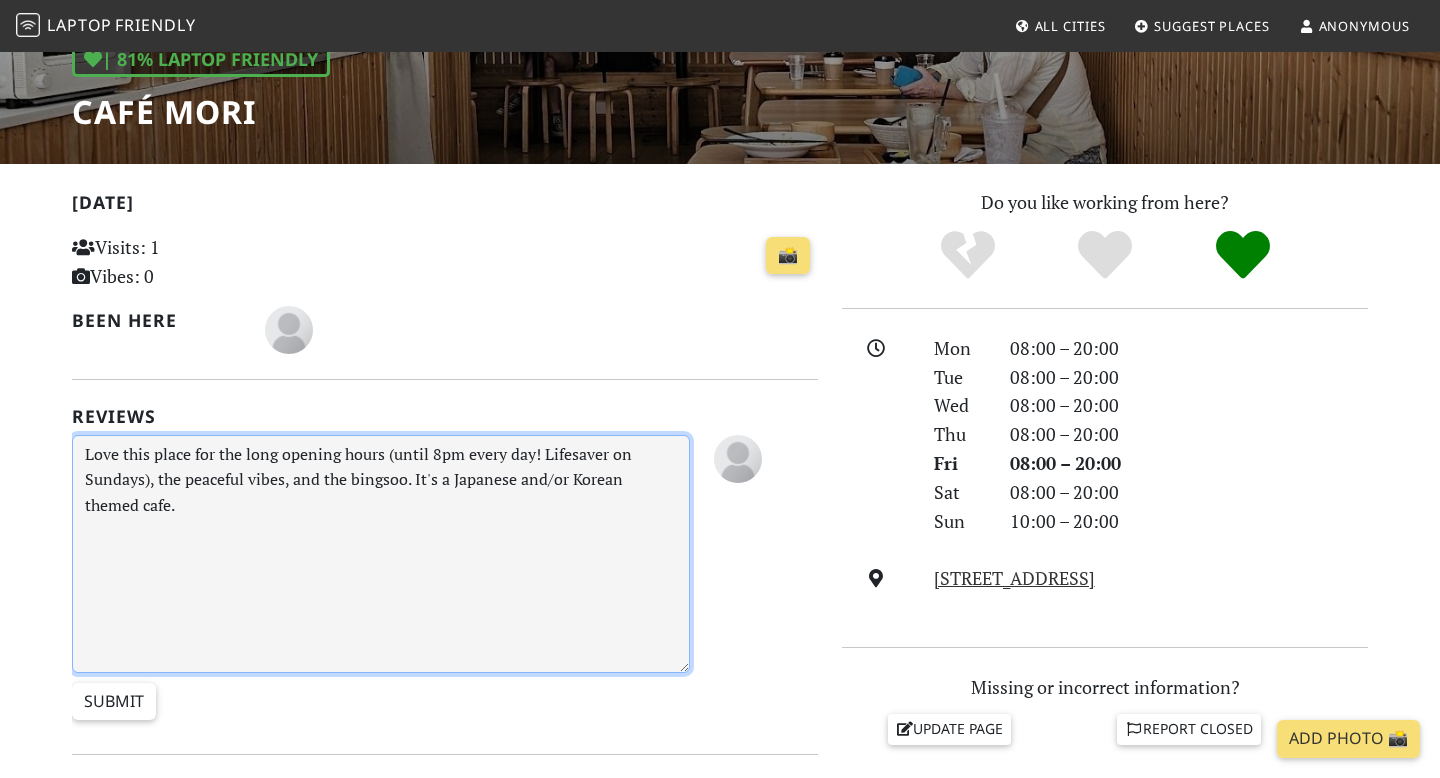 drag, startPoint x: 682, startPoint y: 497, endPoint x: 806, endPoint y: 694, distance: 232.77672 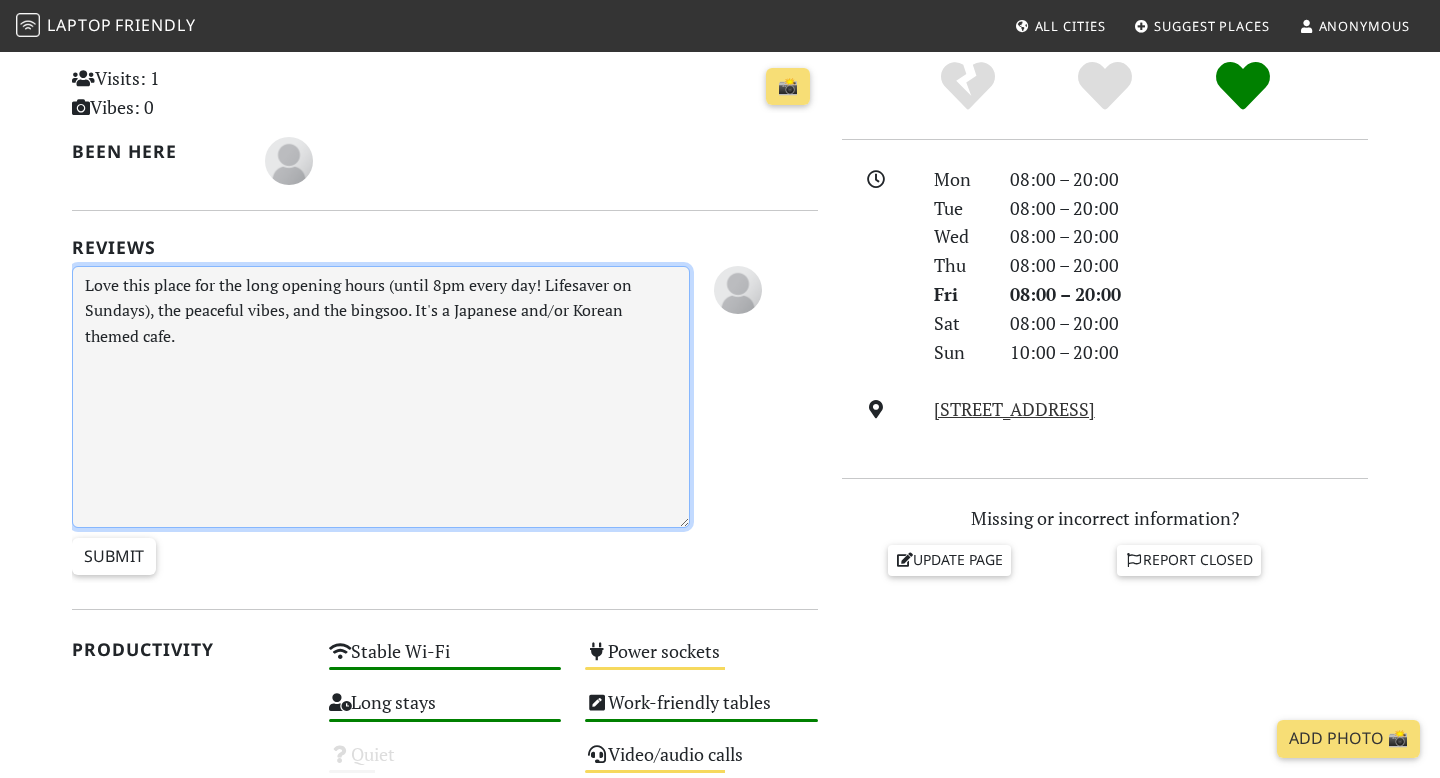 scroll, scrollTop: 478, scrollLeft: 0, axis: vertical 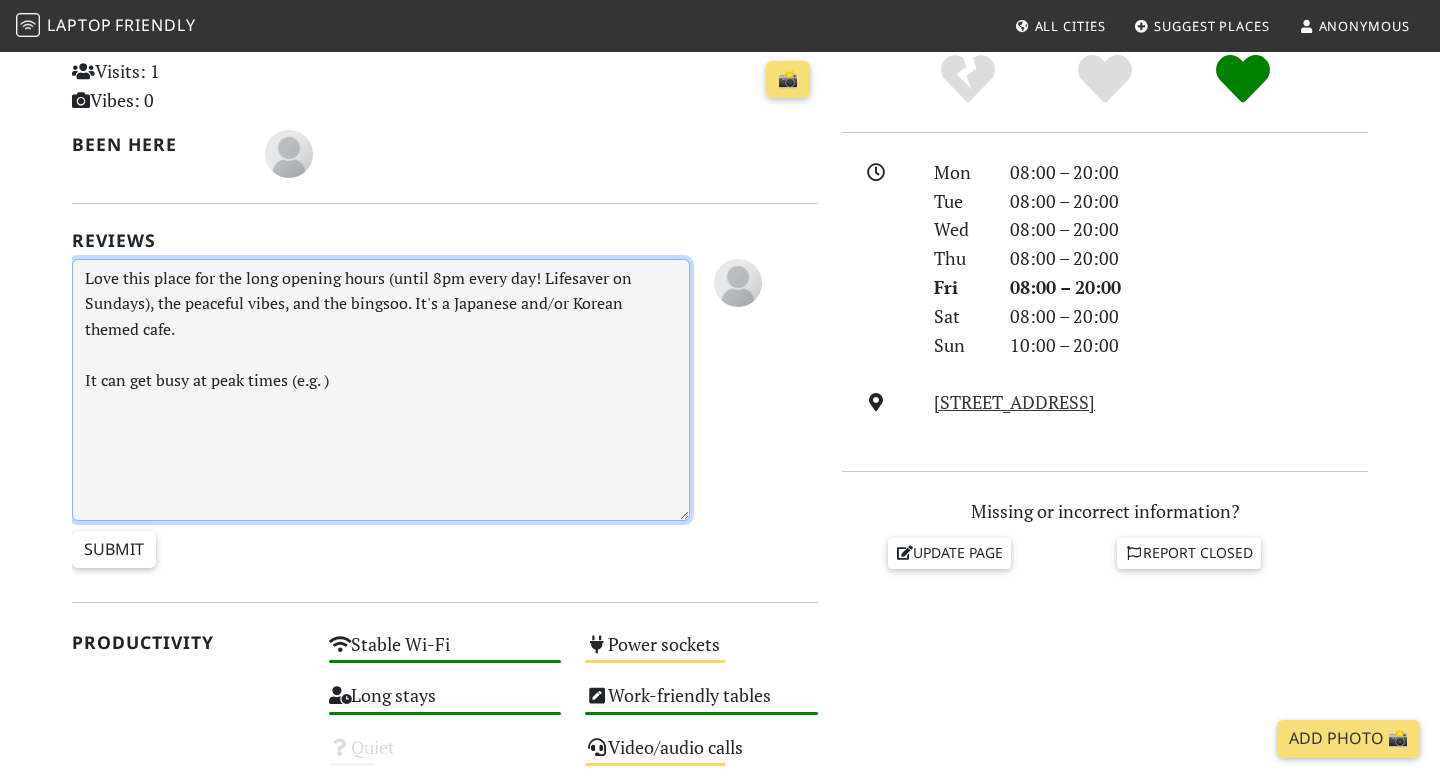 click on "Love this place for the long opening hours (until 8pm every day! Lifesaver on Sundays), the peaceful vibes, and the bingsoo. It's a Japanese and/or Korean themed cafe.
It can get busy at peak times (e.g. )" at bounding box center (381, 390) 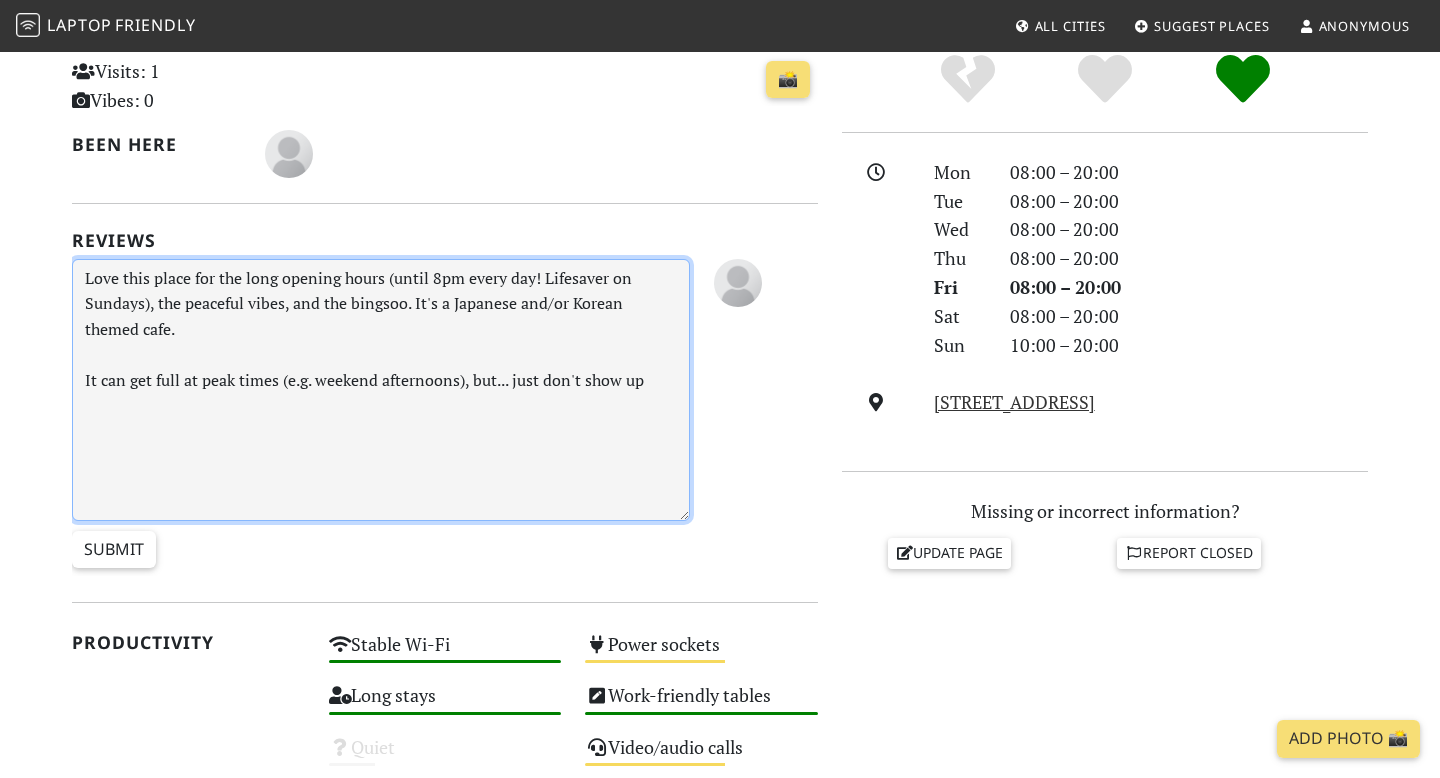 click on "Love this place for the long opening hours (until 8pm every day! Lifesaver on Sundays), the peaceful vibes, and the bingsoo. It's a Japanese and/or Korean themed cafe.
It can get full at peak times (e.g. weekend afternoons), but... just don't show up" at bounding box center (381, 390) 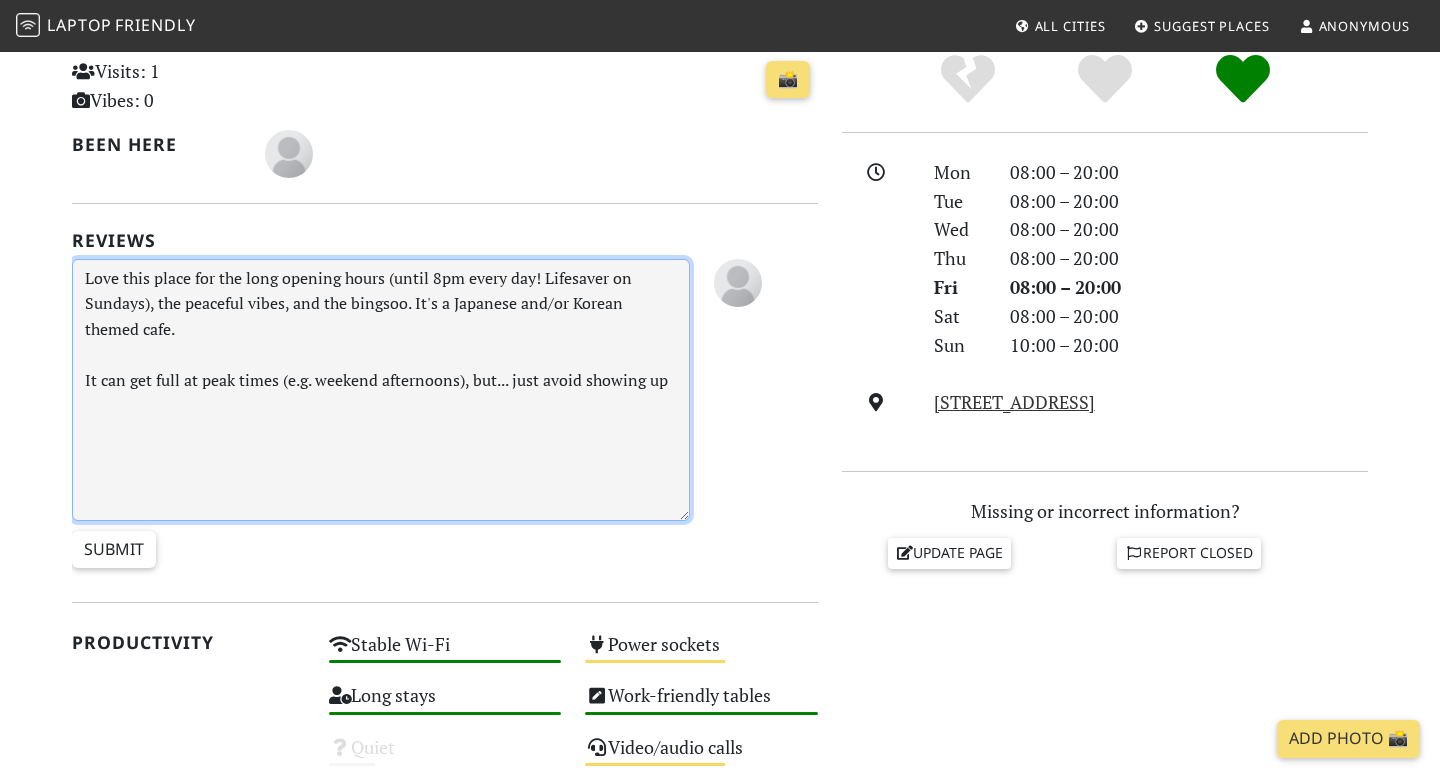 click on "Love this place for the long opening hours (until 8pm every day! Lifesaver on Sundays), the peaceful vibes, and the bingsoo. It's a Japanese and/or Korean themed cafe.
It can get full at peak times (e.g. weekend afternoons), but... just avoid showing up" at bounding box center [381, 390] 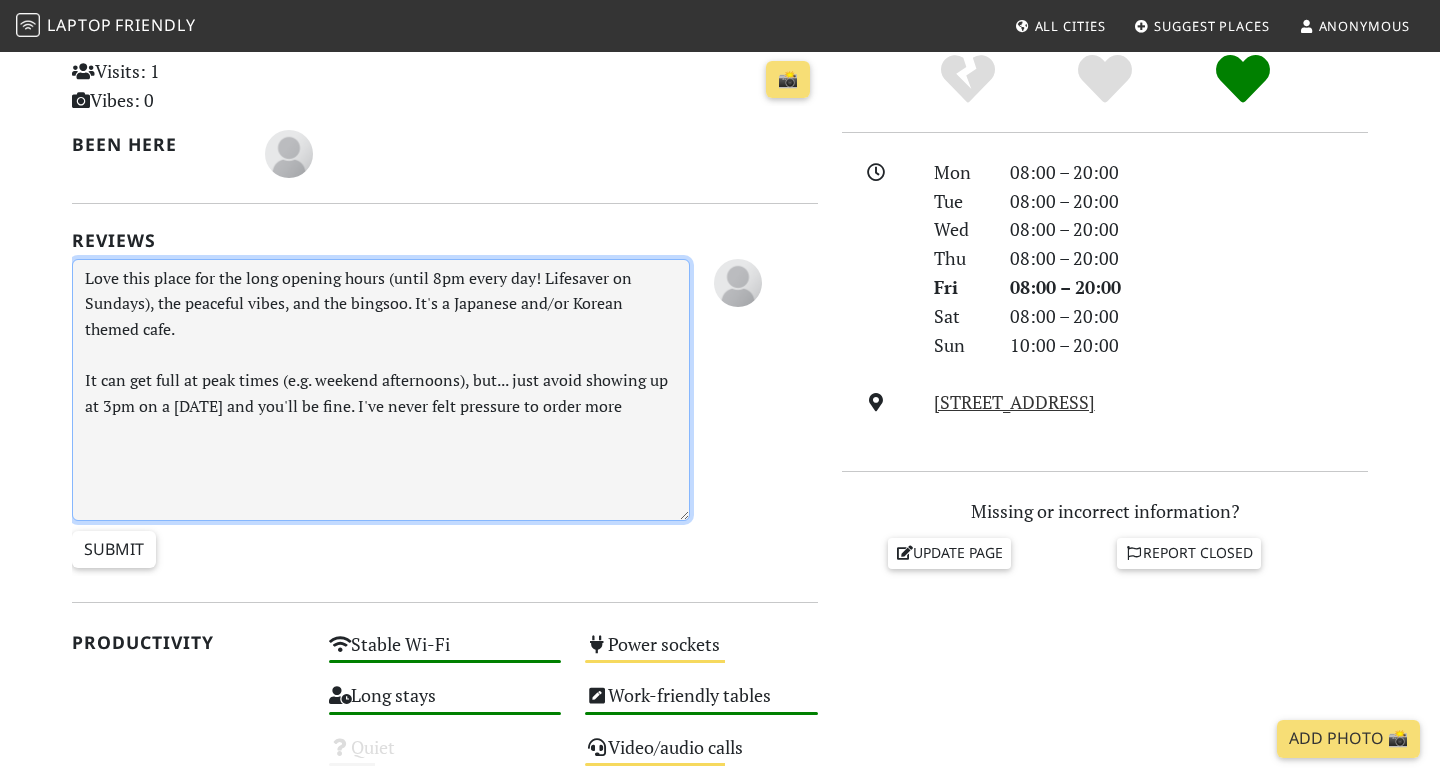 click on "Love this place for the long opening hours (until 8pm every day! Lifesaver on Sundays), the peaceful vibes, and the bingsoo. It's a Japanese and/or Korean themed cafe.
It can get full at peak times (e.g. weekend afternoons), but... just avoid showing up at 3pm on a Sunday and you'll be fine. I've never felt pressure to order more" at bounding box center (381, 390) 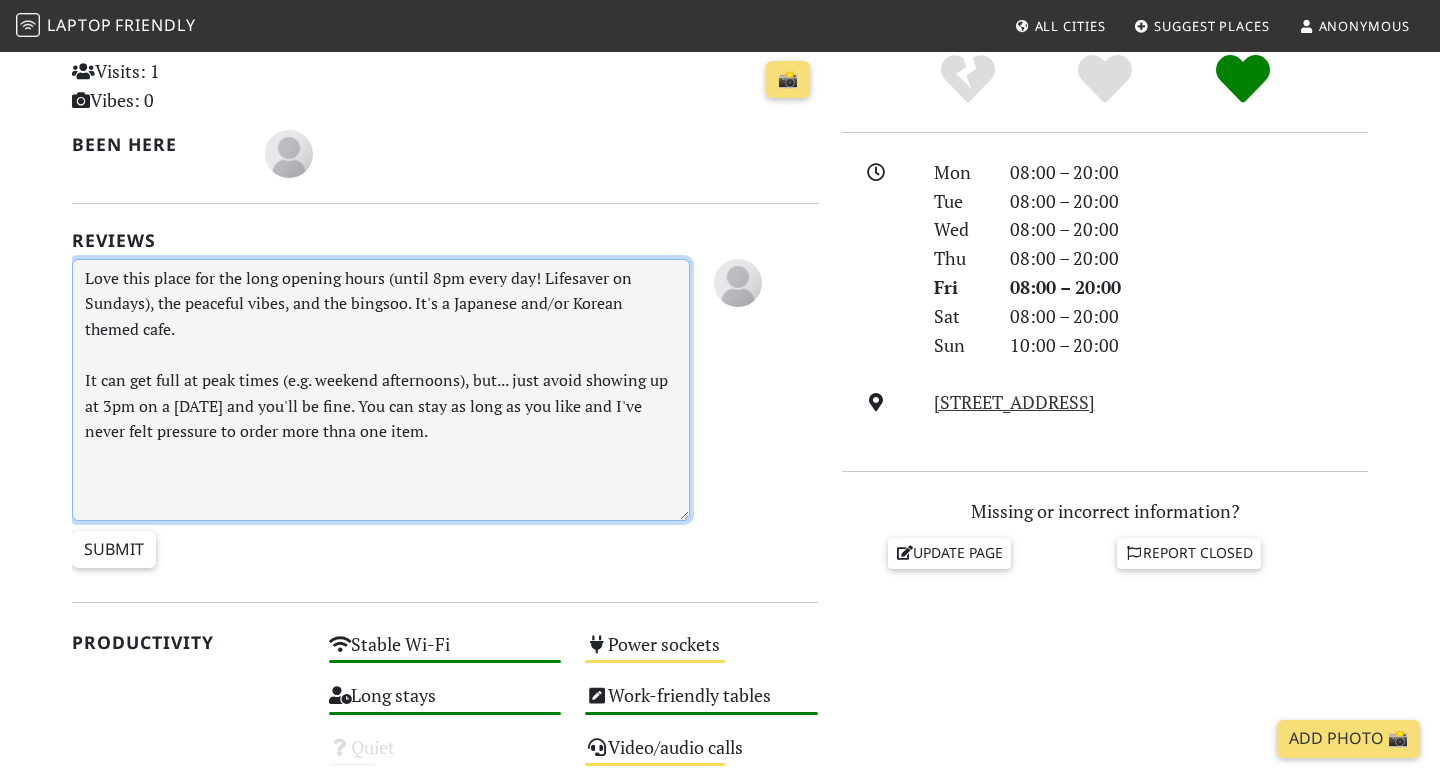 click on "Love this place for the long opening hours (until 8pm every day! Lifesaver on Sundays), the peaceful vibes, and the bingsoo. It's a Japanese and/or Korean themed cafe.
It can get full at peak times (e.g. weekend afternoons), but... just avoid showing up at 3pm on a Sunday and you'll be fine. You can stay as long as you like and I've never felt pressure to order more thna one item." at bounding box center (381, 390) 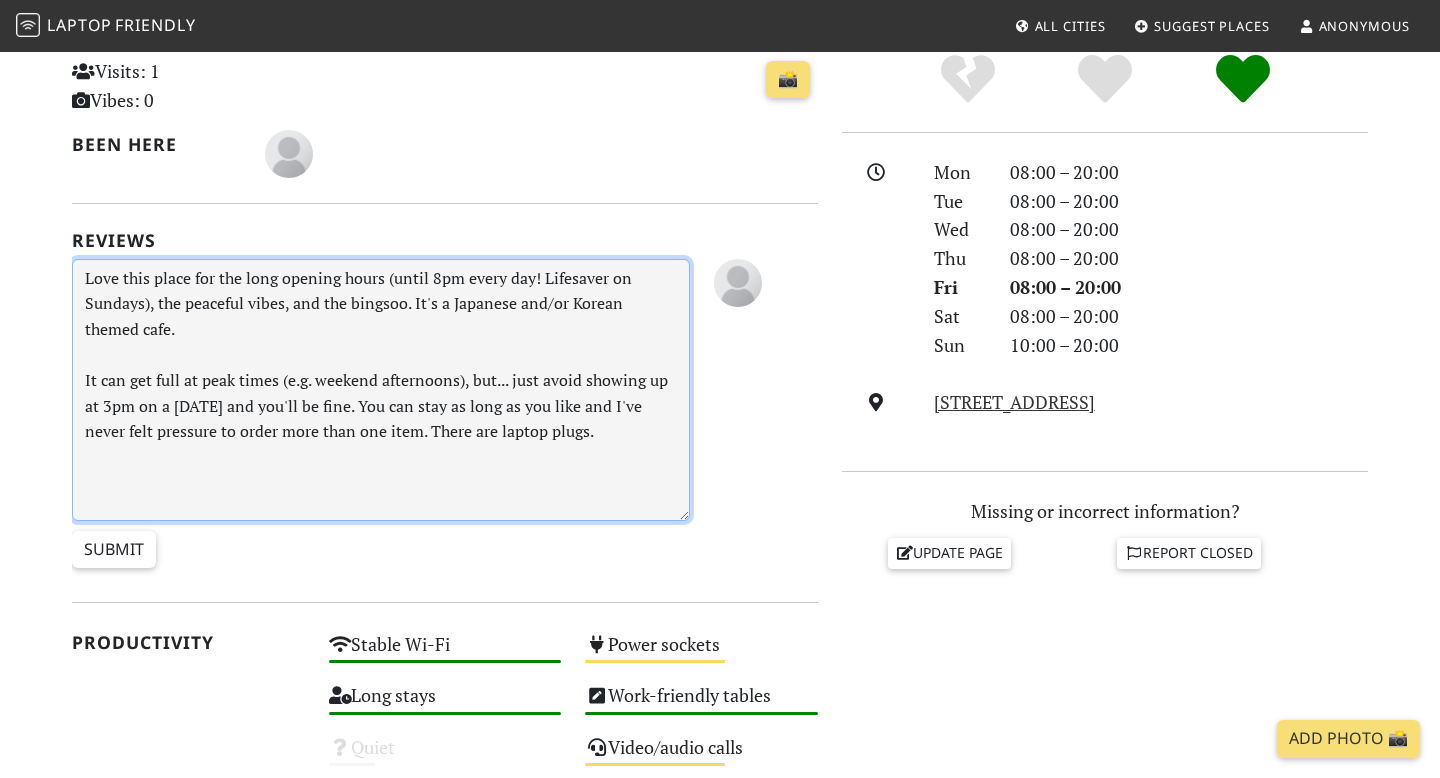 click on "Love this place for the long opening hours (until 8pm every day! Lifesaver on Sundays), the peaceful vibes, and the bingsoo. It's a Japanese and/or Korean themed cafe.
It can get full at peak times (e.g. weekend afternoons), but... just avoid showing up at 3pm on a Sunday and you'll be fine. You can stay as long as you like and I've never felt pressure to order more than one item. There are laptop plugs." at bounding box center [381, 390] 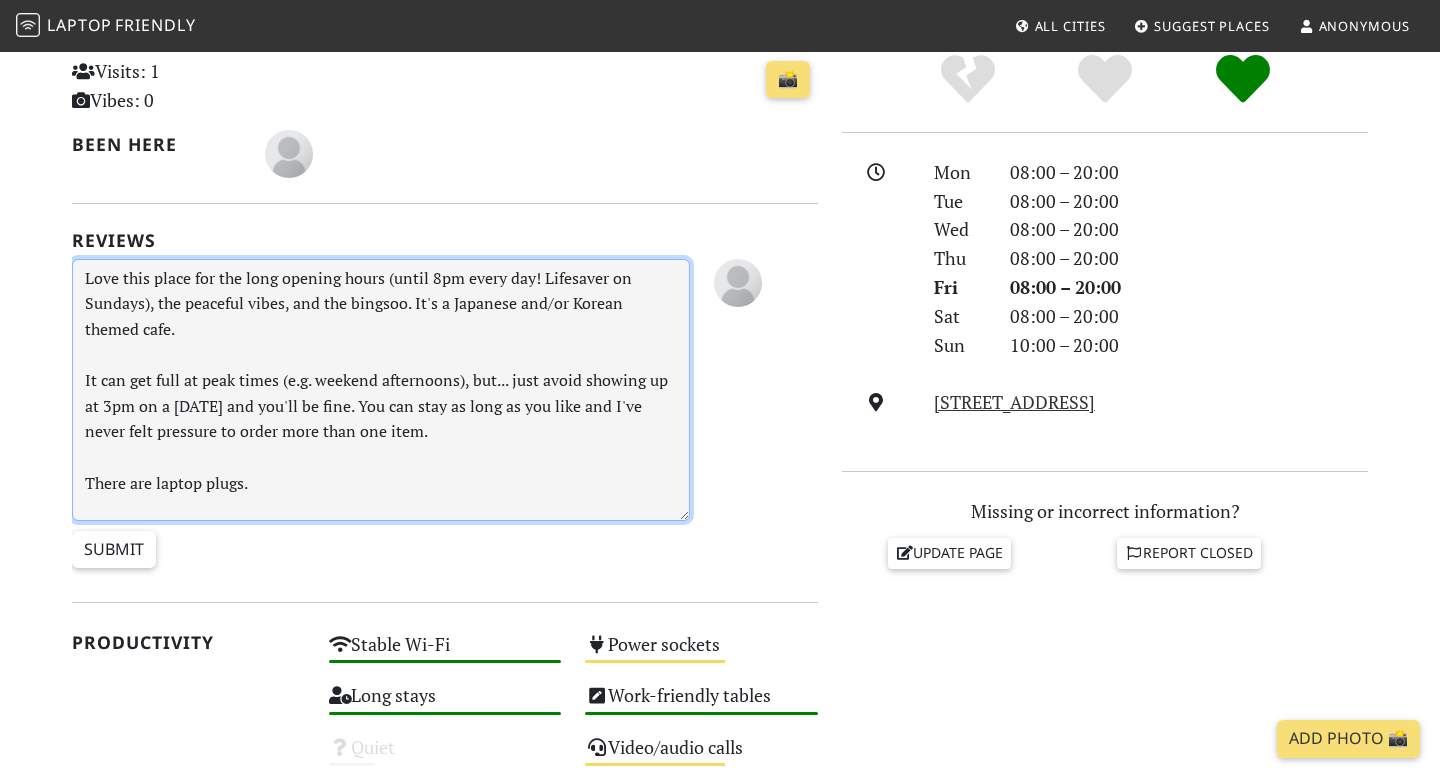 scroll, scrollTop: 0, scrollLeft: 0, axis: both 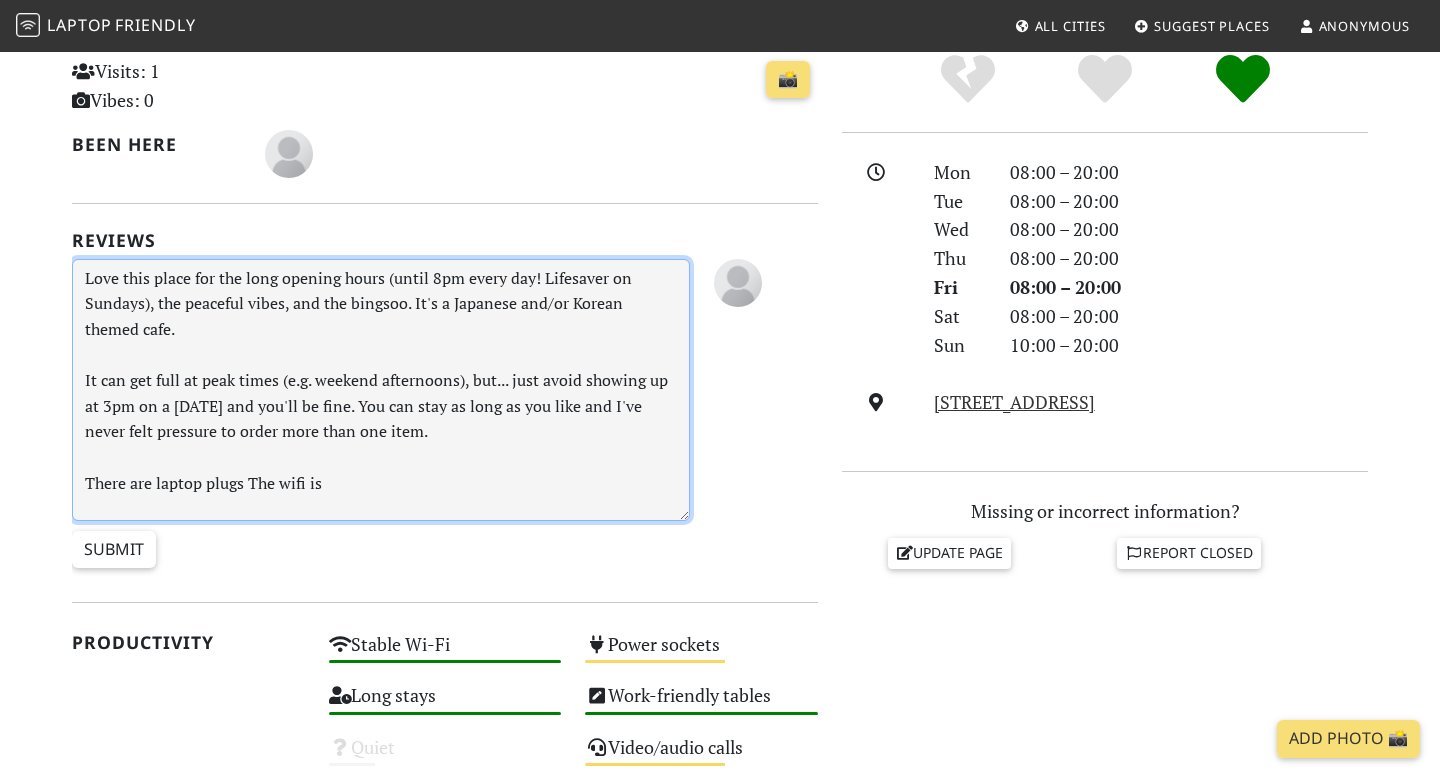 click on "Love this place for the long opening hours (until 8pm every day! Lifesaver on Sundays), the peaceful vibes, and the bingsoo. It's a Japanese and/or Korean themed cafe.
It can get full at peak times (e.g. weekend afternoons), but... just avoid showing up at 3pm on a Sunday and you'll be fine. You can stay as long as you like and I've never felt pressure to order more than one item.
There are laptop plugs The wifi is" at bounding box center (381, 390) 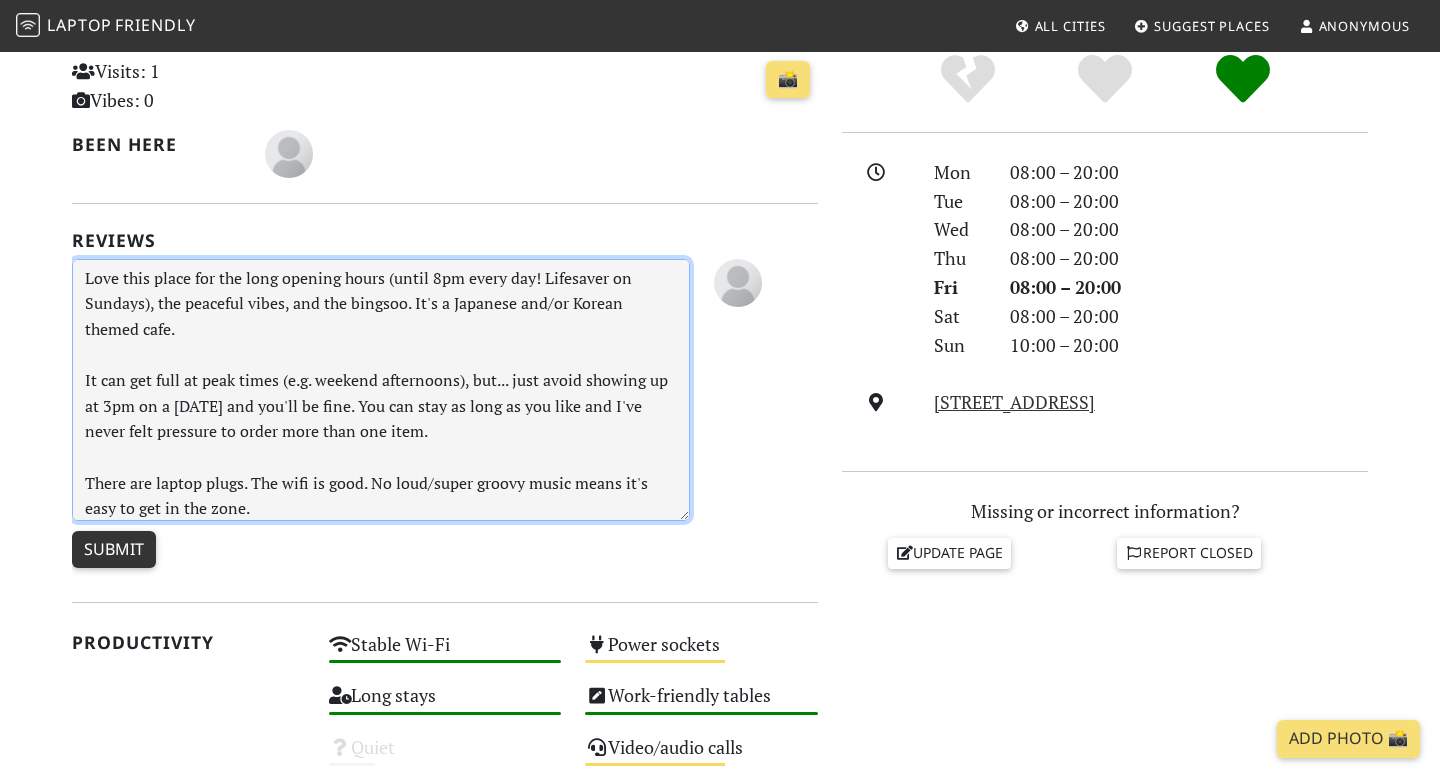 type on "Love this place for the long opening hours (until 8pm every day! Lifesaver on Sundays), the peaceful vibes, and the bingsoo. It's a Japanese and/or Korean themed cafe.
It can get full at peak times (e.g. weekend afternoons), but... just avoid showing up at 3pm on a Sunday and you'll be fine. You can stay as long as you like and I've never felt pressure to order more than one item.
There are laptop plugs. The wifi is good. No loud/super groovy music means it's easy to get in the zone." 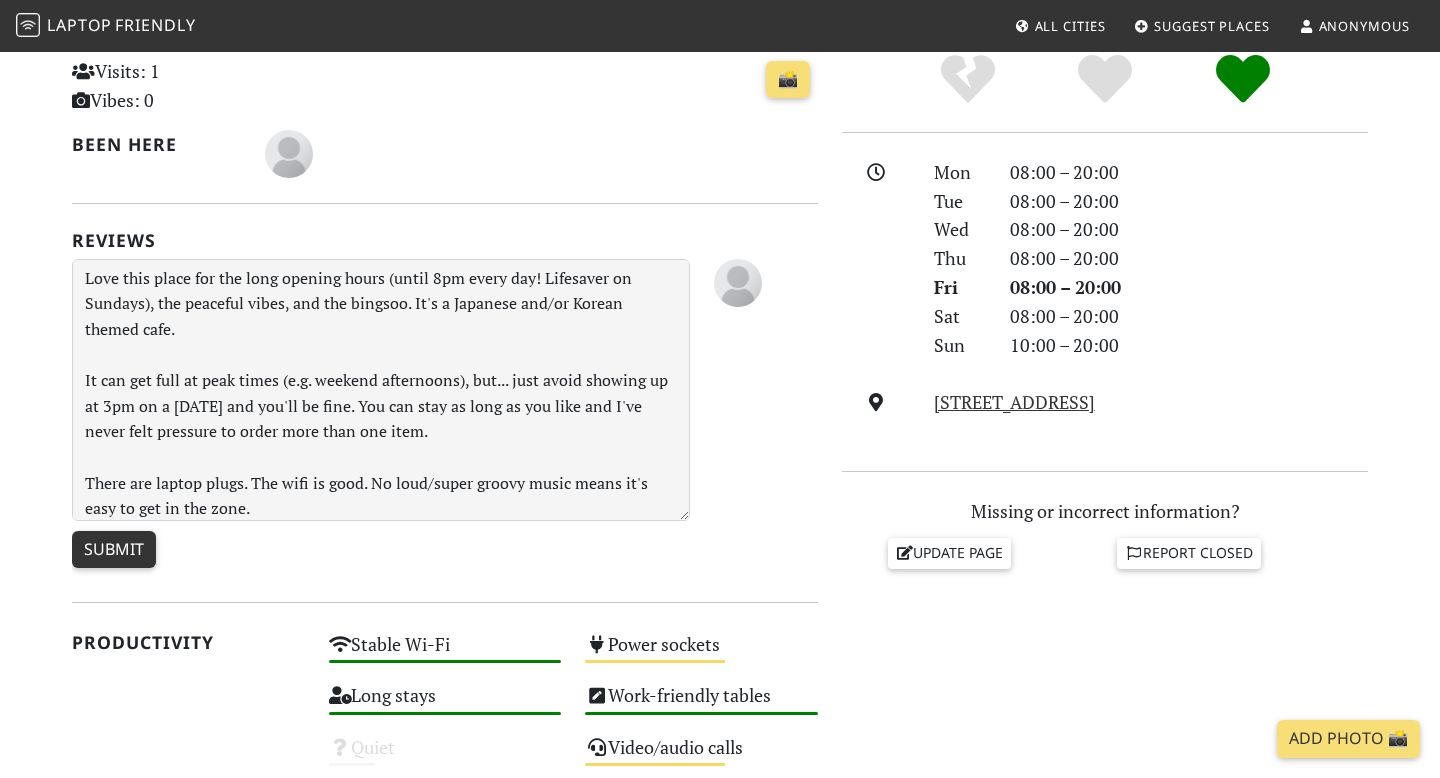 click on "Submit" at bounding box center (114, 550) 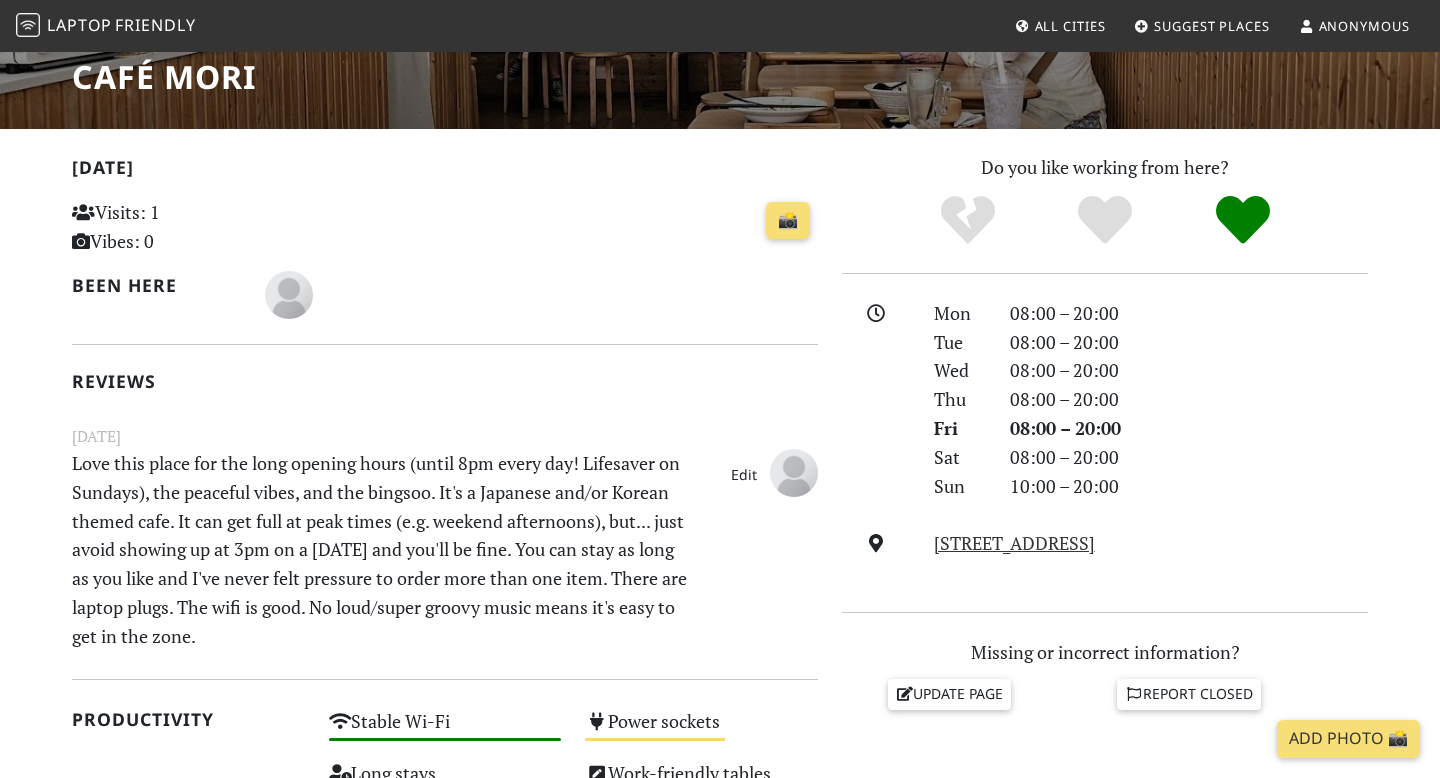 scroll, scrollTop: 0, scrollLeft: 0, axis: both 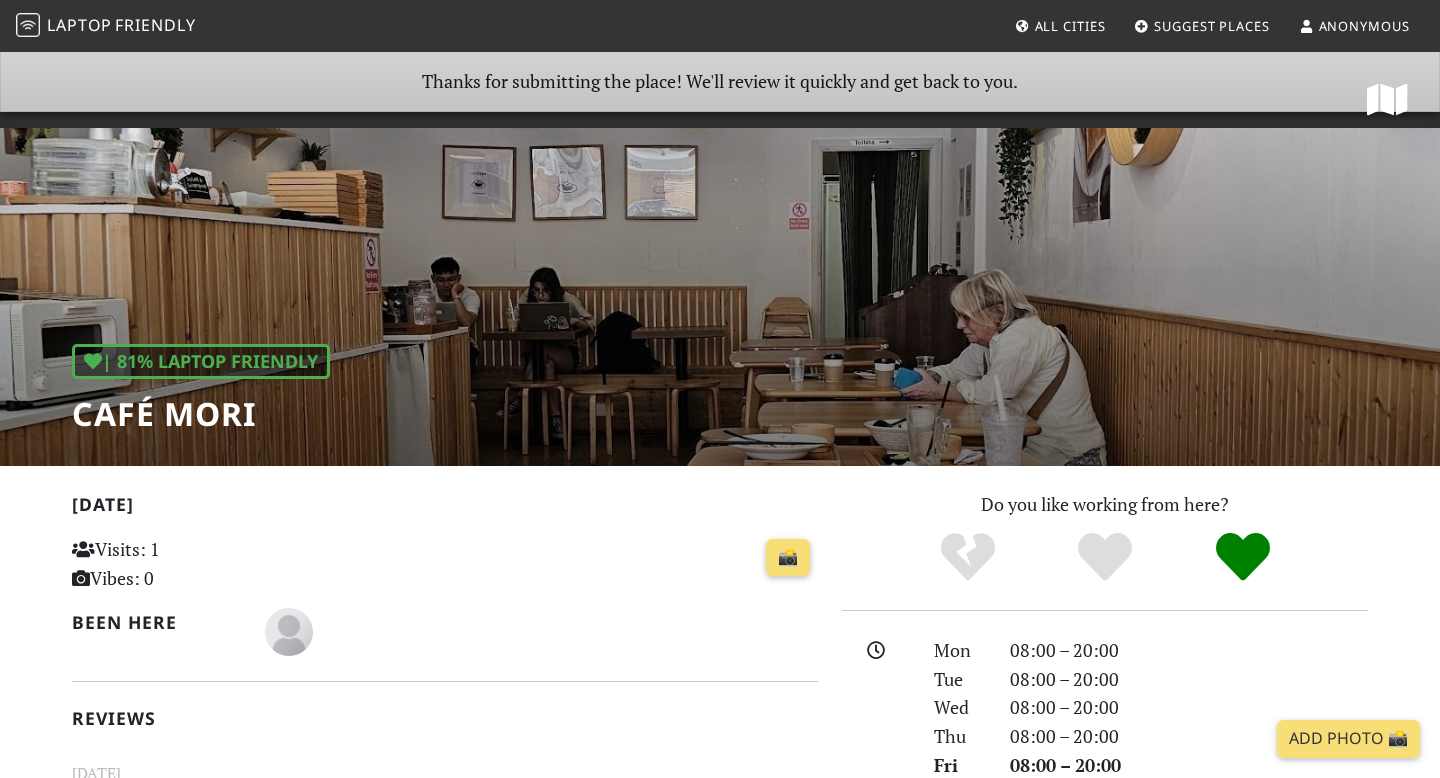 click on "Laptop Friendly
All Cities
Suggest Places
Anonymous" at bounding box center (720, 26) 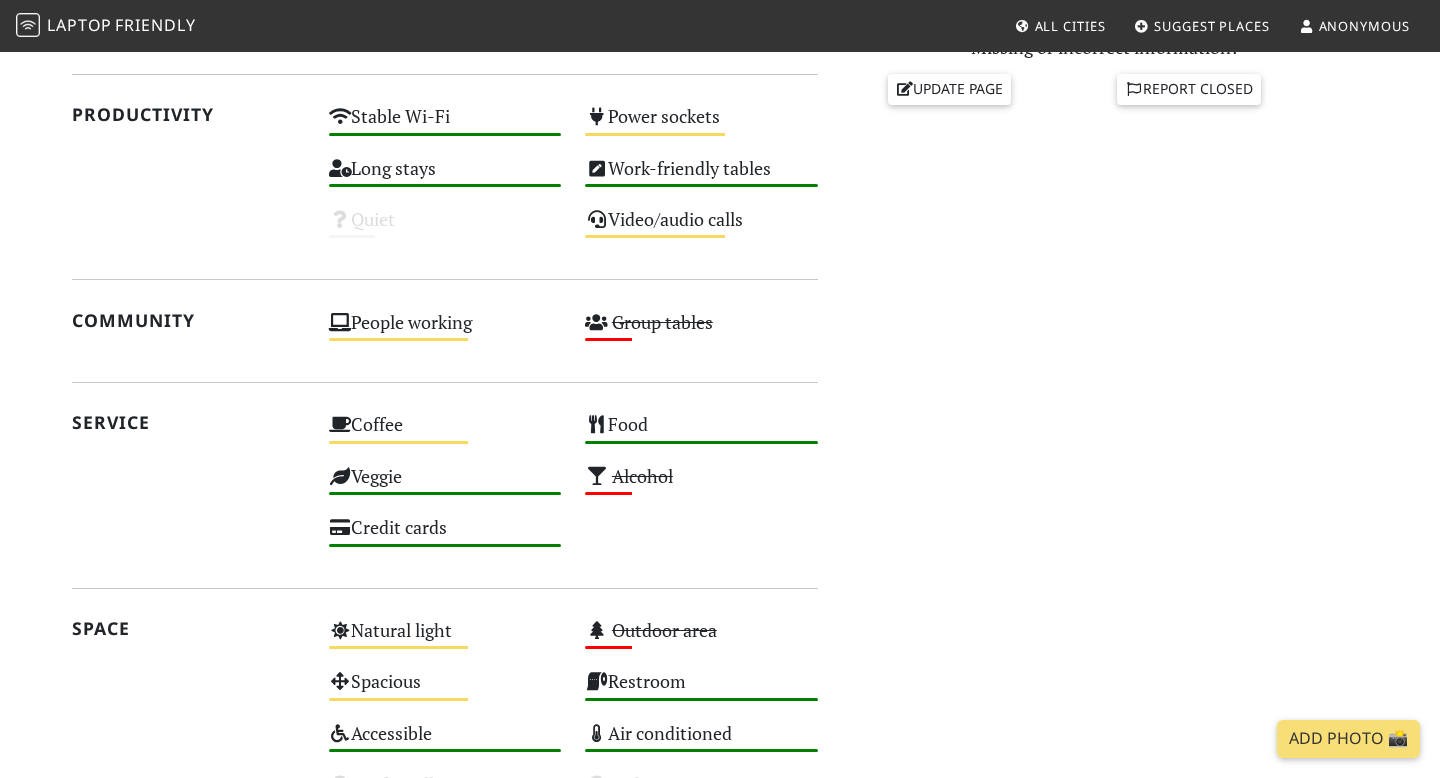 scroll, scrollTop: 1276, scrollLeft: 0, axis: vertical 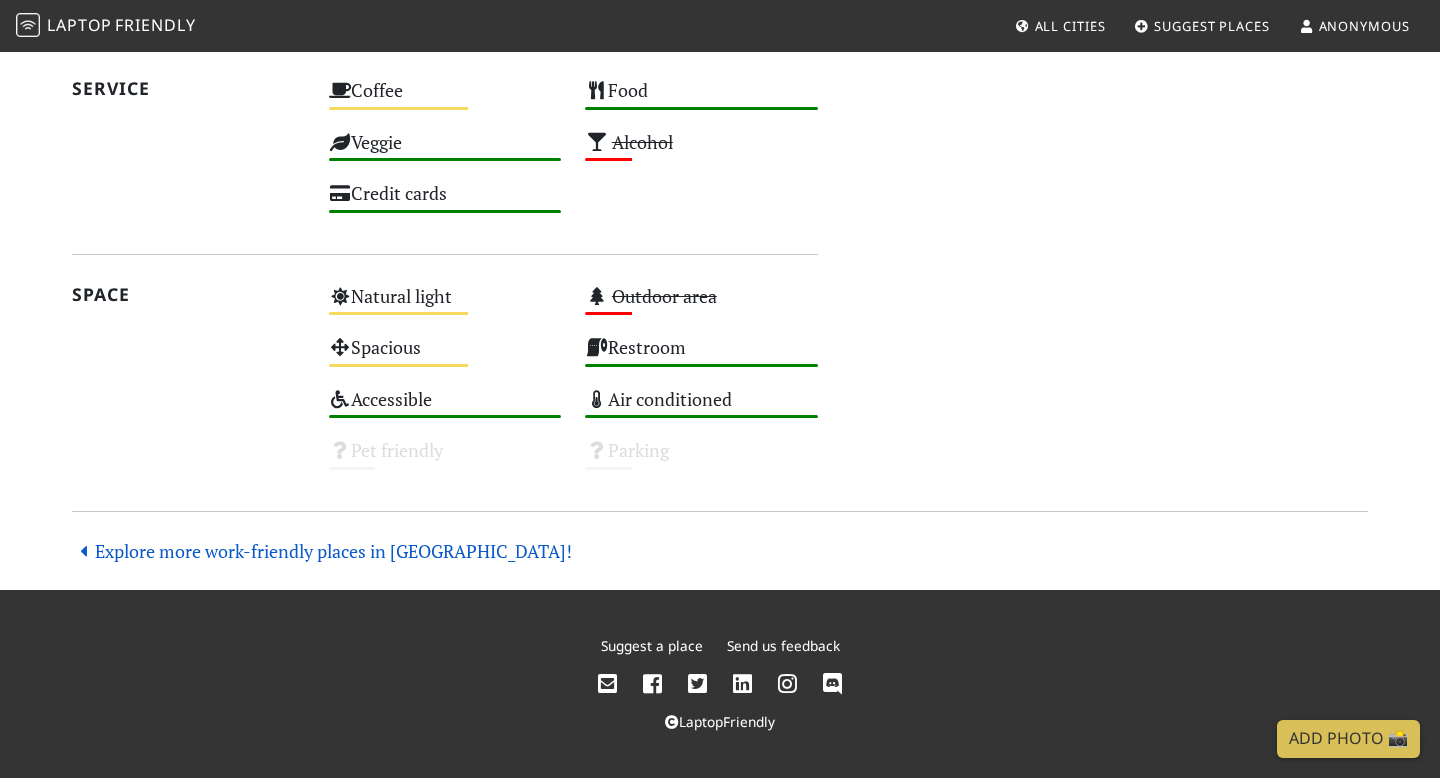 click on "Explore more work-friendly places in [GEOGRAPHIC_DATA]!" at bounding box center [322, 551] 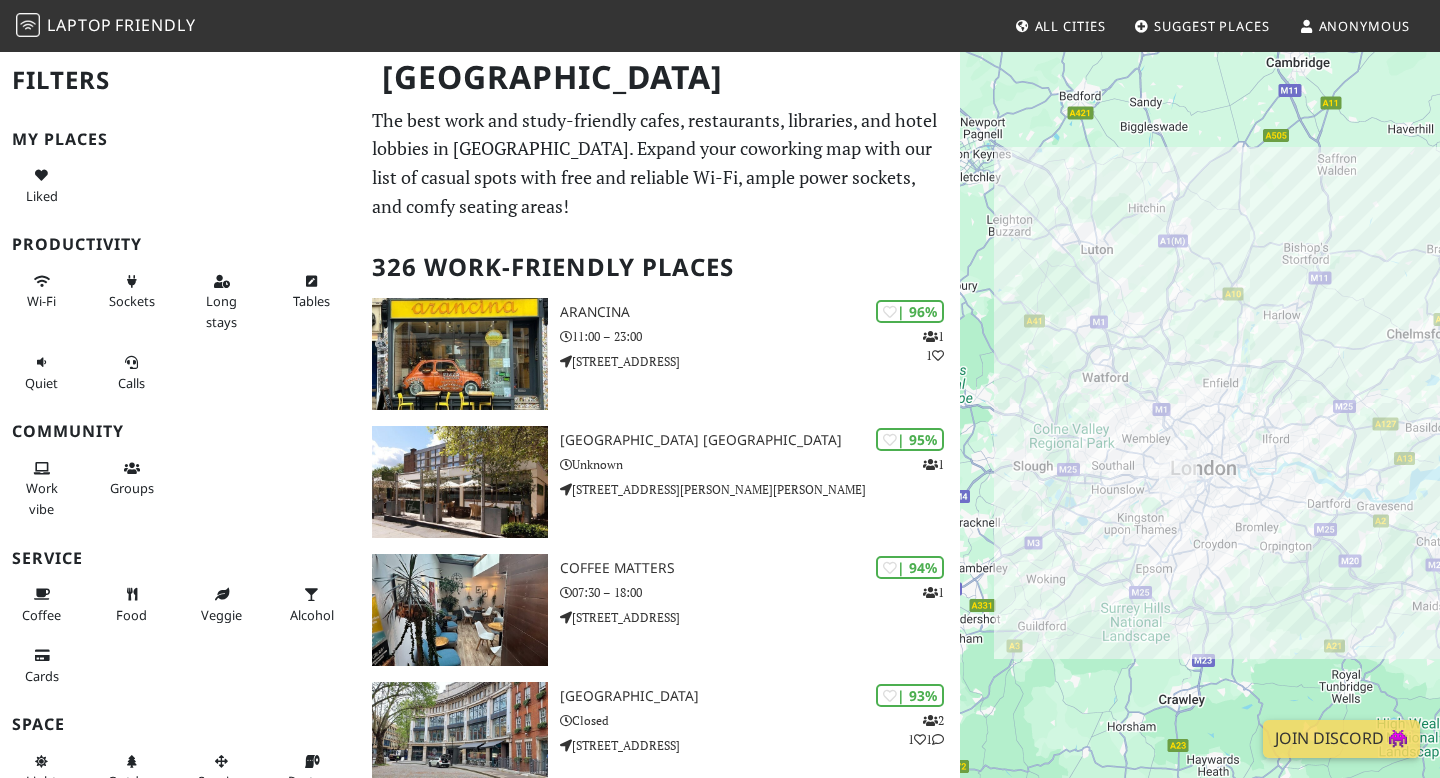 scroll, scrollTop: 0, scrollLeft: 0, axis: both 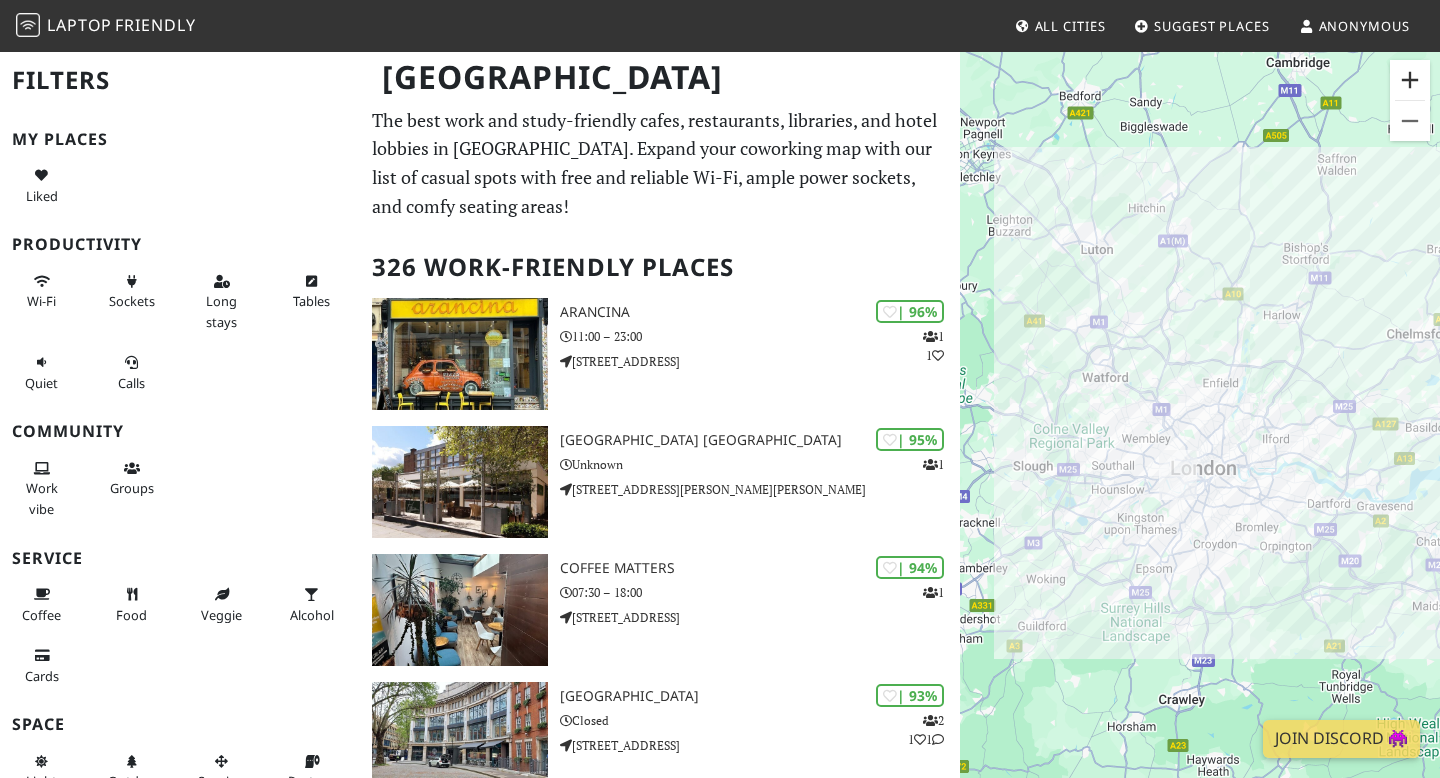 click at bounding box center [1410, 80] 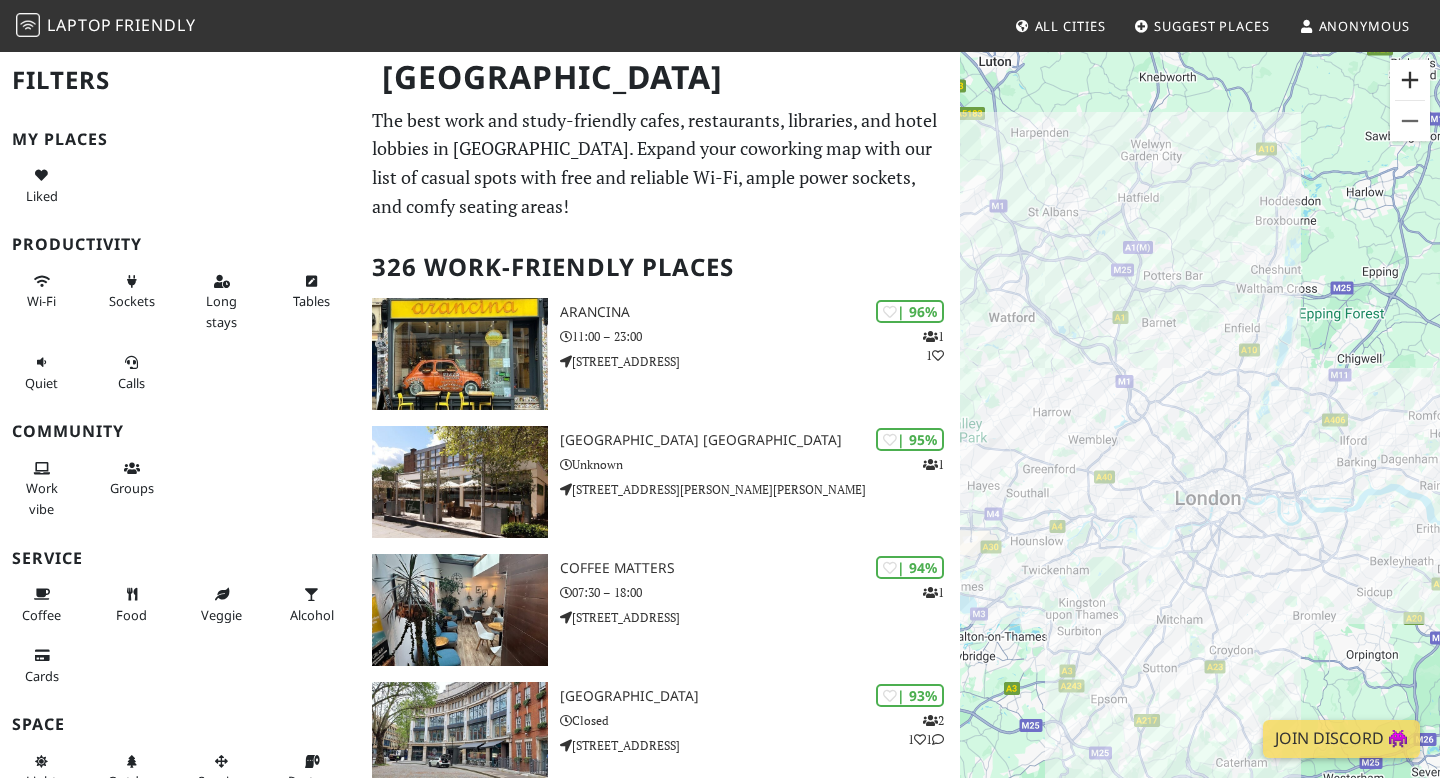 click at bounding box center (1410, 80) 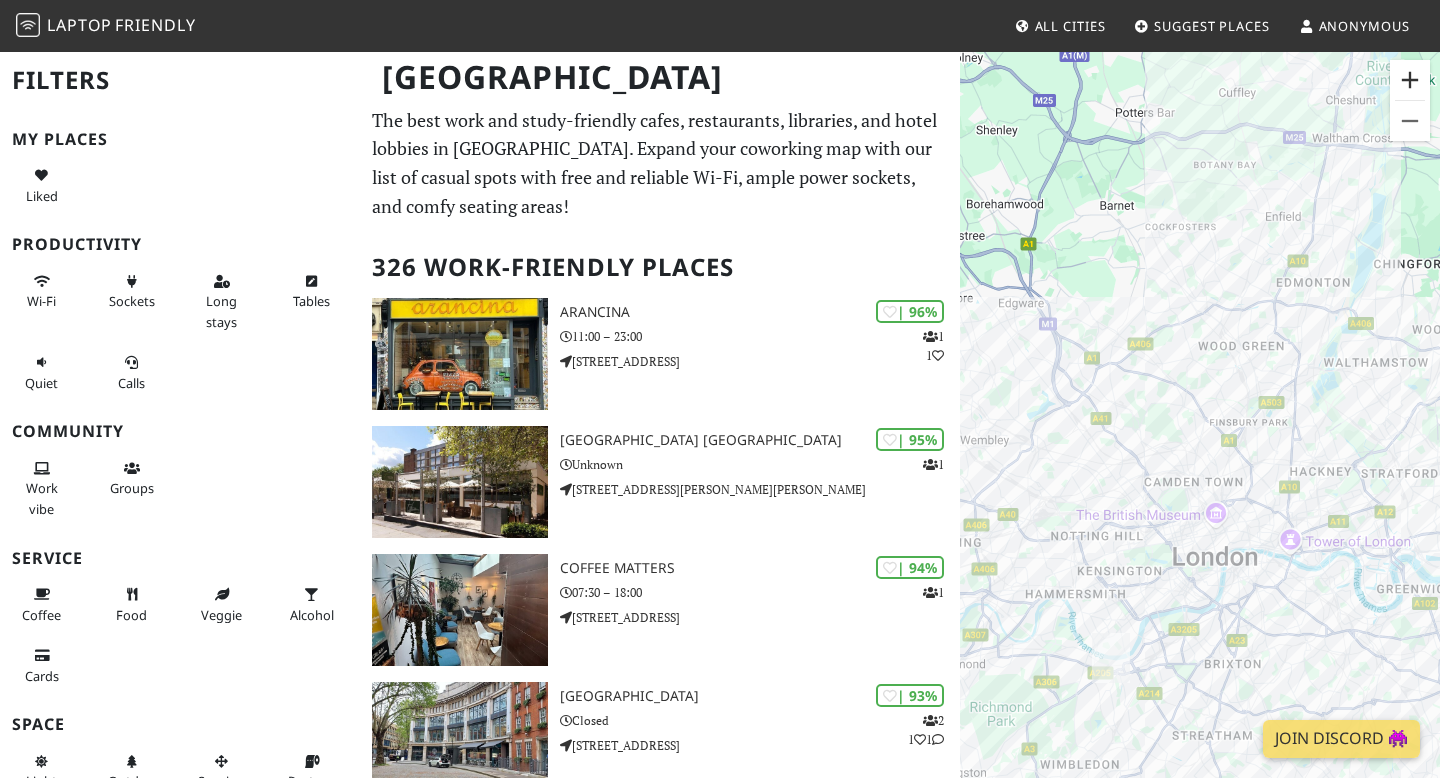 click at bounding box center [1410, 80] 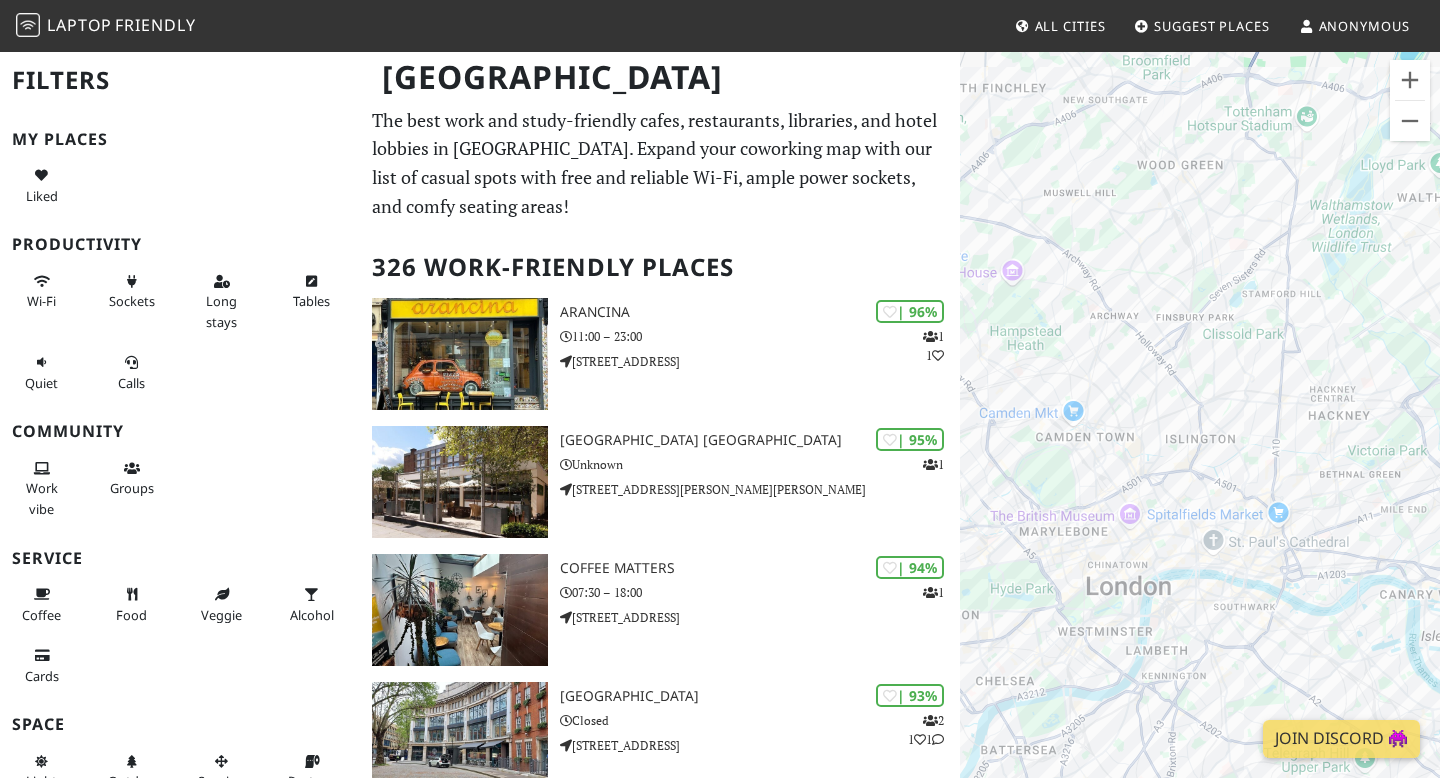 drag, startPoint x: 1236, startPoint y: 525, endPoint x: 1096, endPoint y: 398, distance: 189.02116 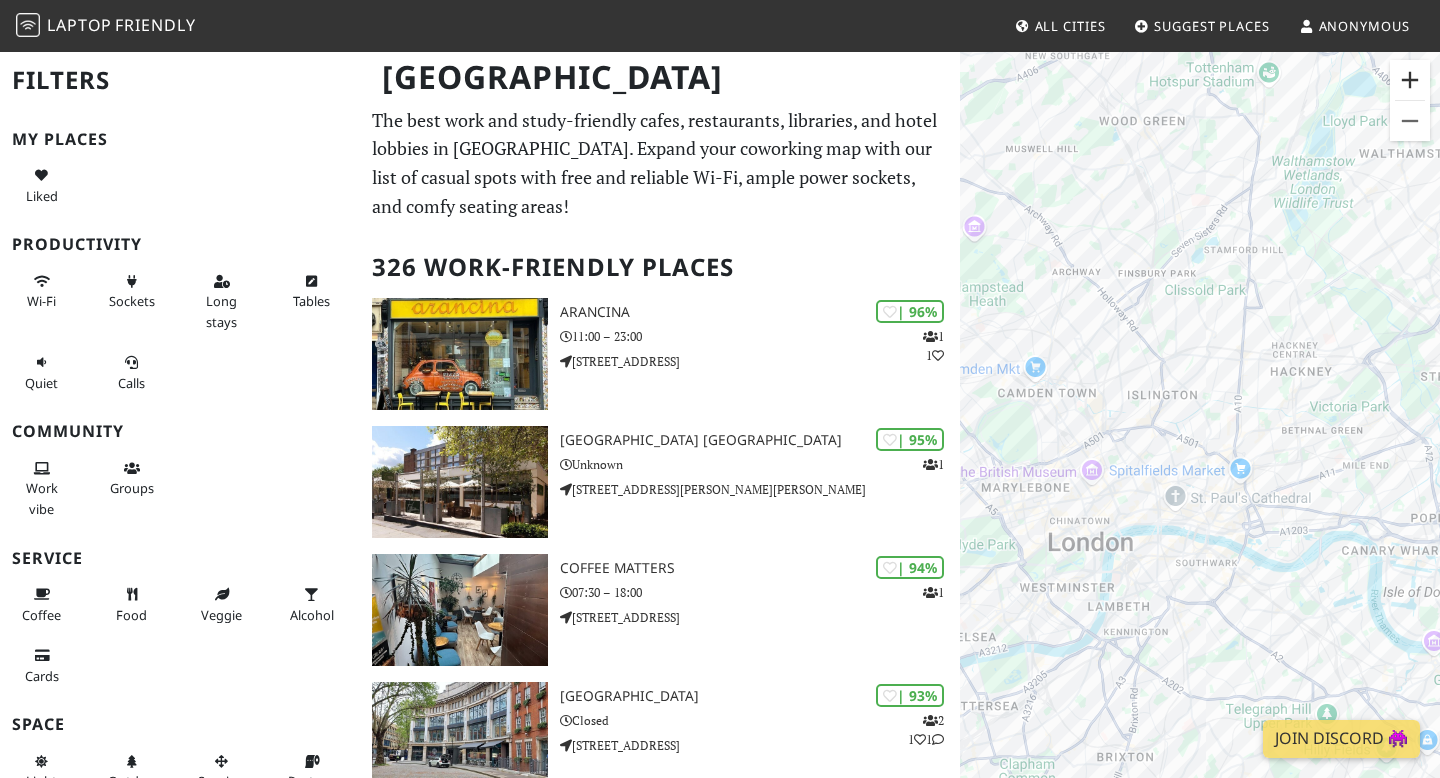 click at bounding box center [1410, 80] 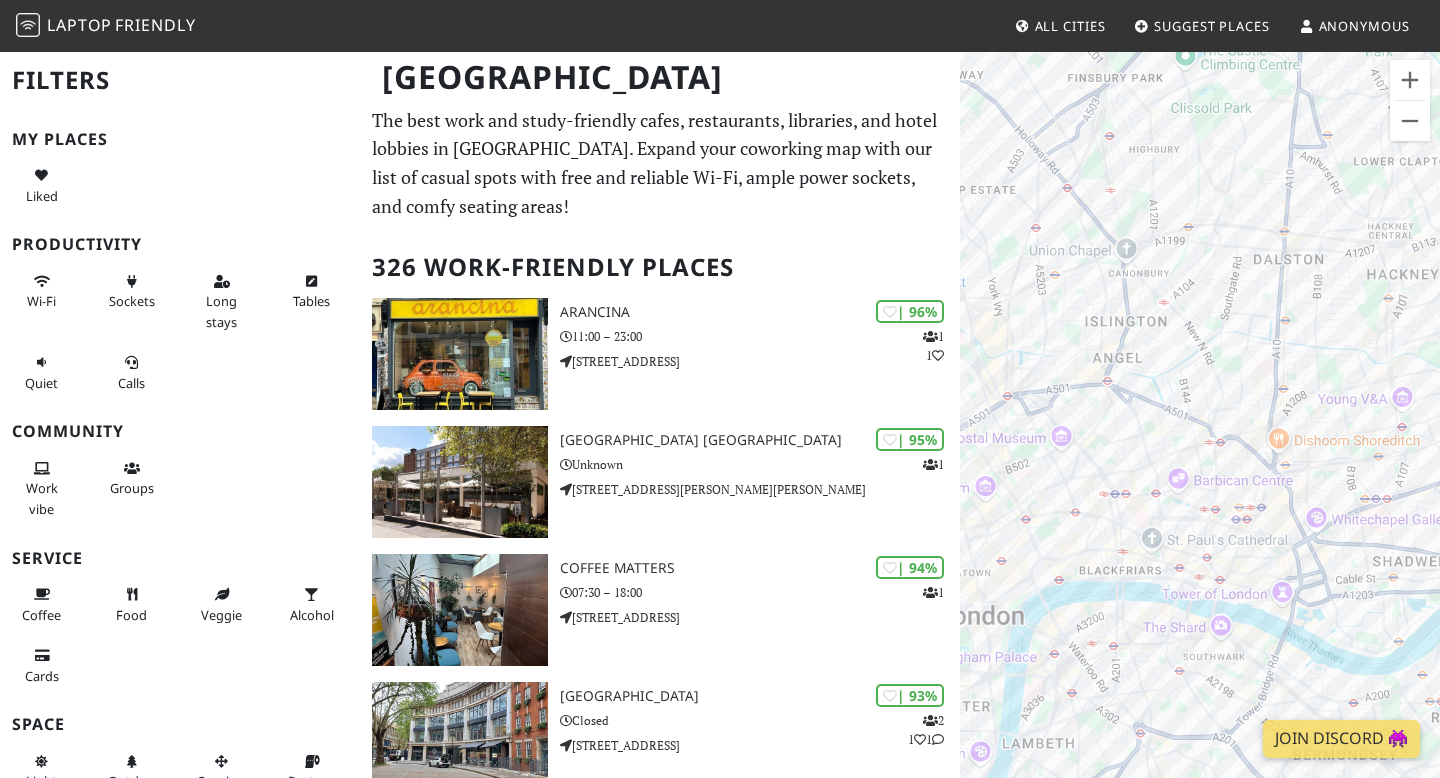 drag, startPoint x: 1180, startPoint y: 419, endPoint x: 1180, endPoint y: 374, distance: 45 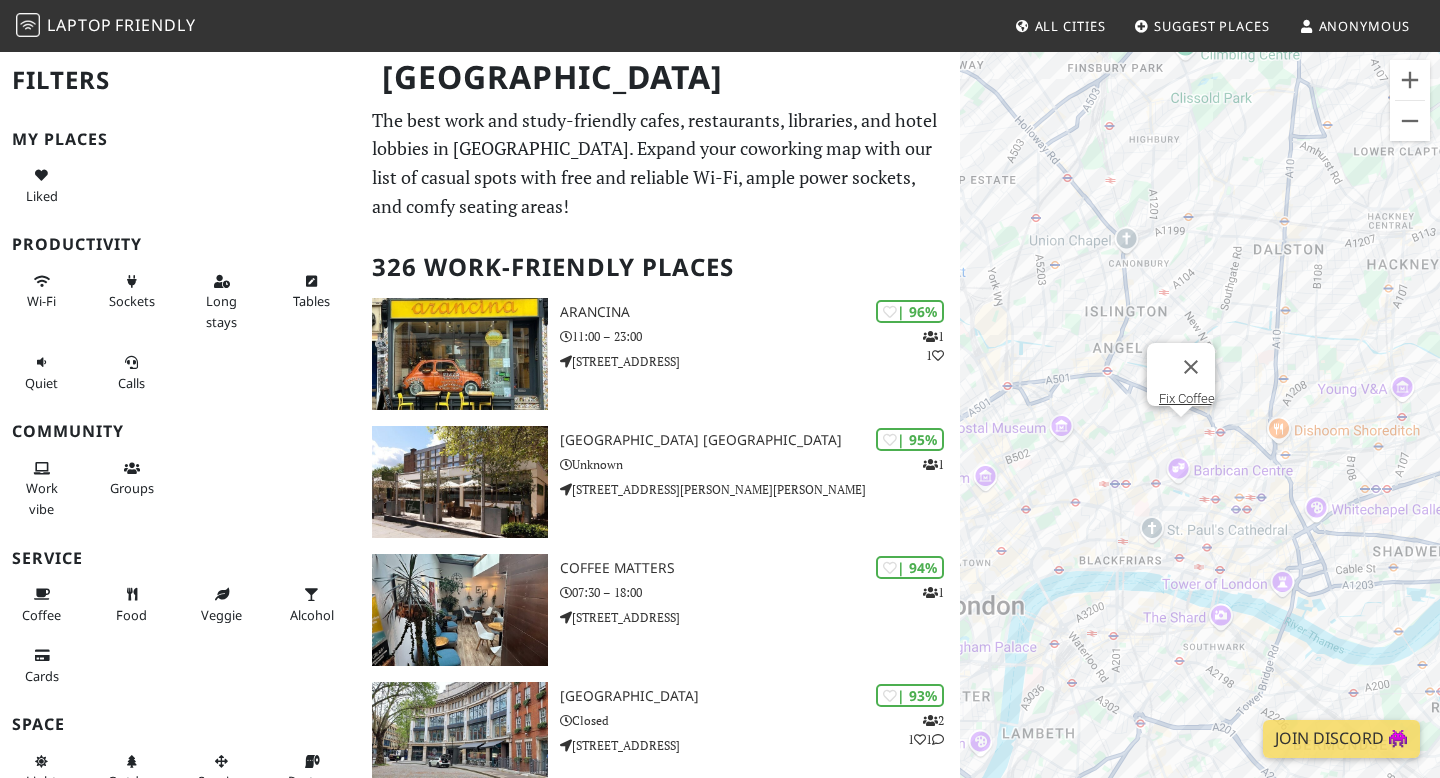 click on "To navigate, press the arrow keys. Fix Coffee" at bounding box center [1200, 439] 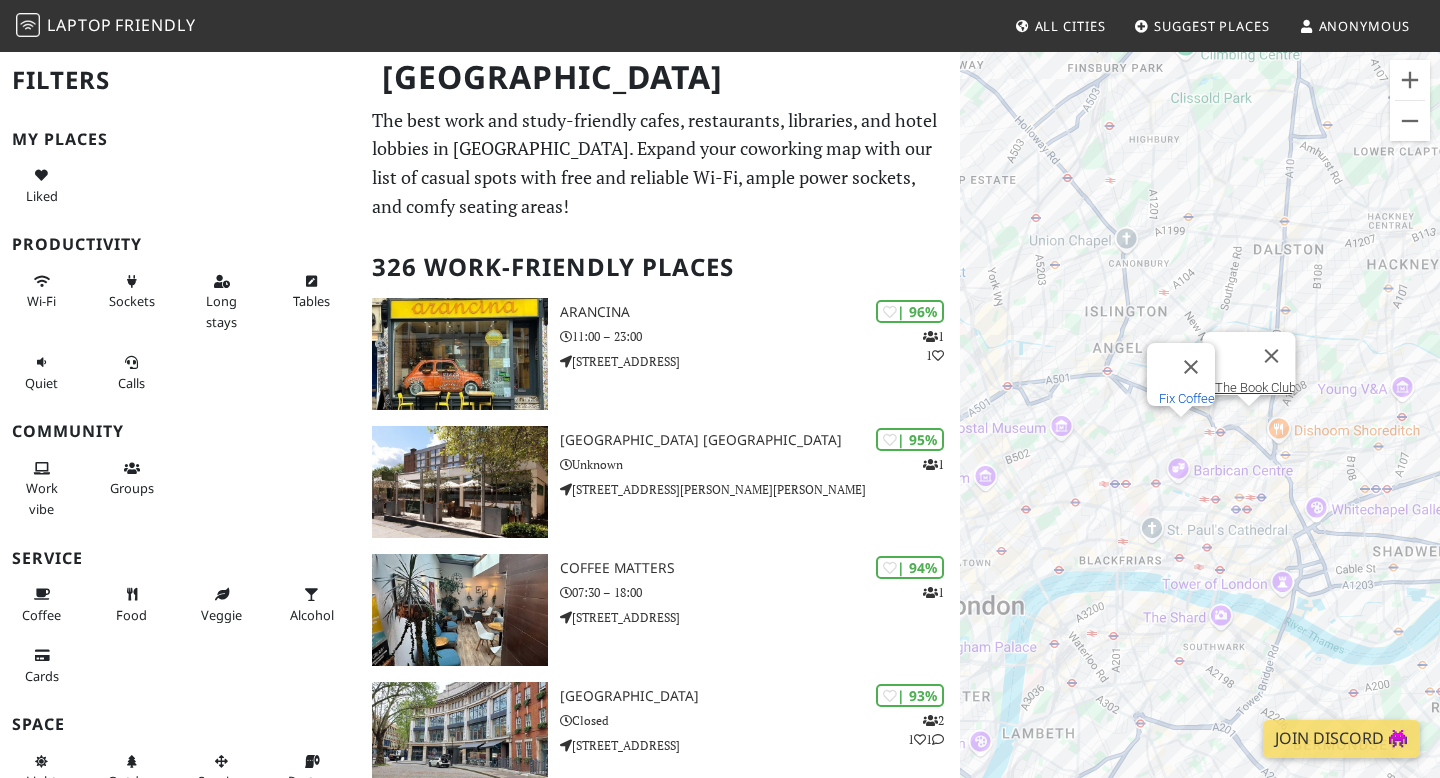 click on "Fix Coffee" at bounding box center (1187, 398) 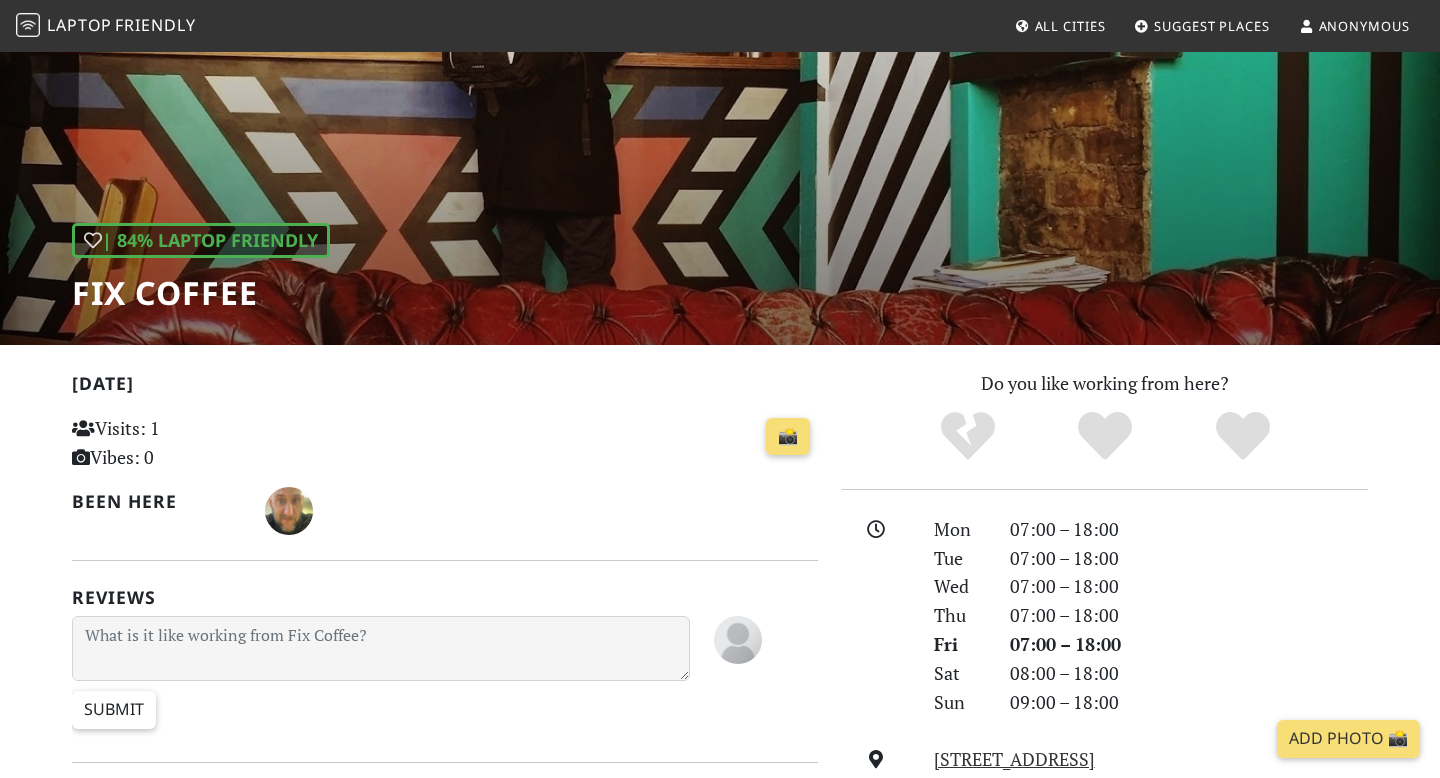 scroll, scrollTop: 0, scrollLeft: 0, axis: both 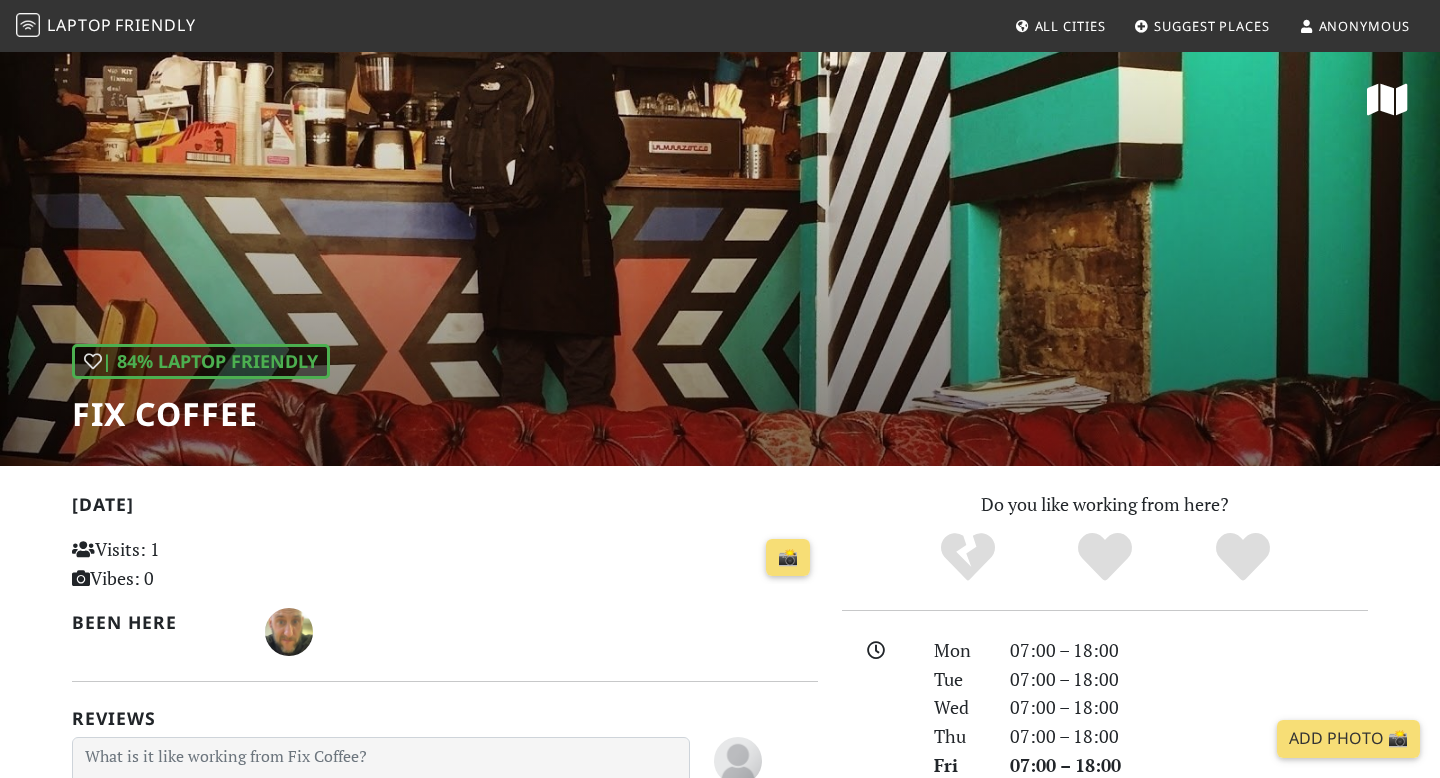click on "| 84% Laptop Friendly
Fix Coffee" at bounding box center [720, 258] 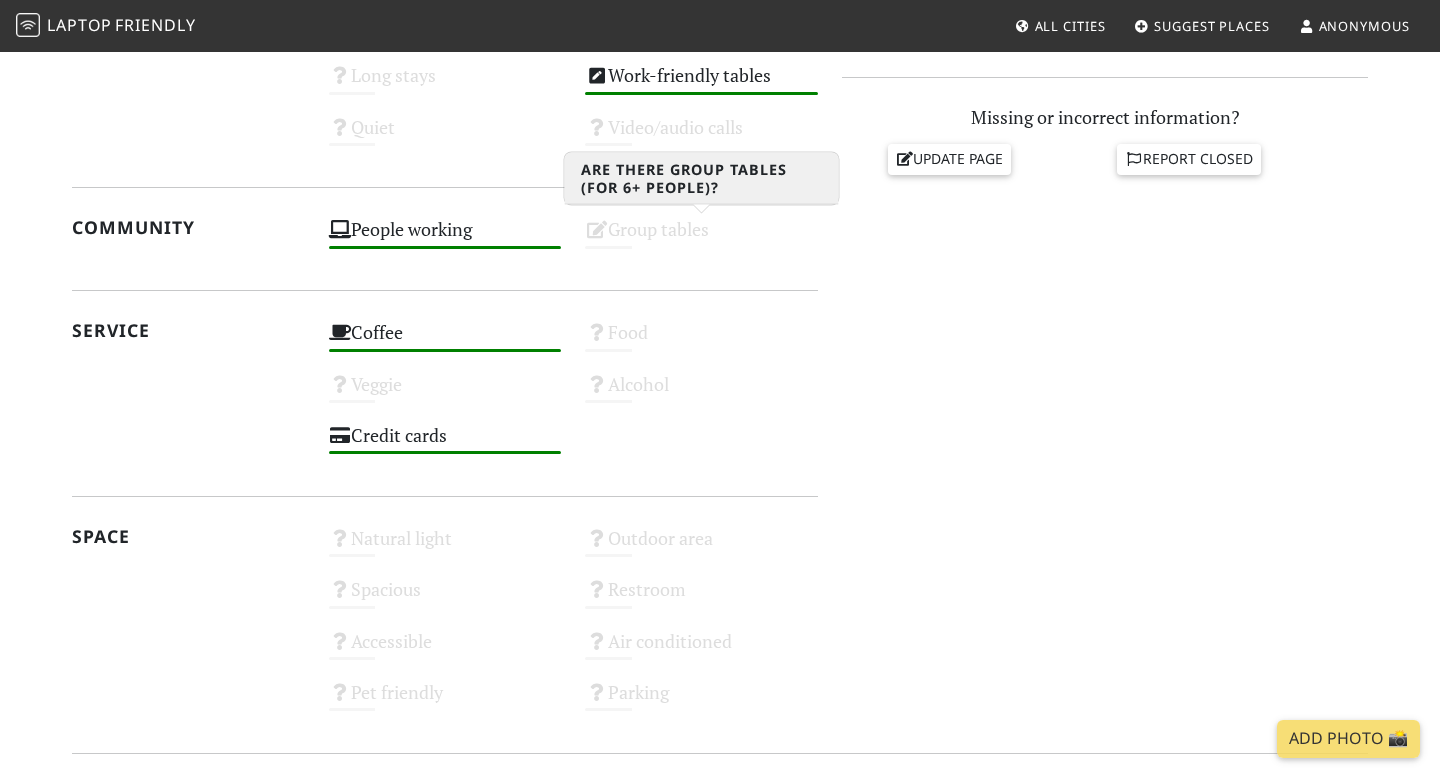 scroll, scrollTop: 0, scrollLeft: 0, axis: both 